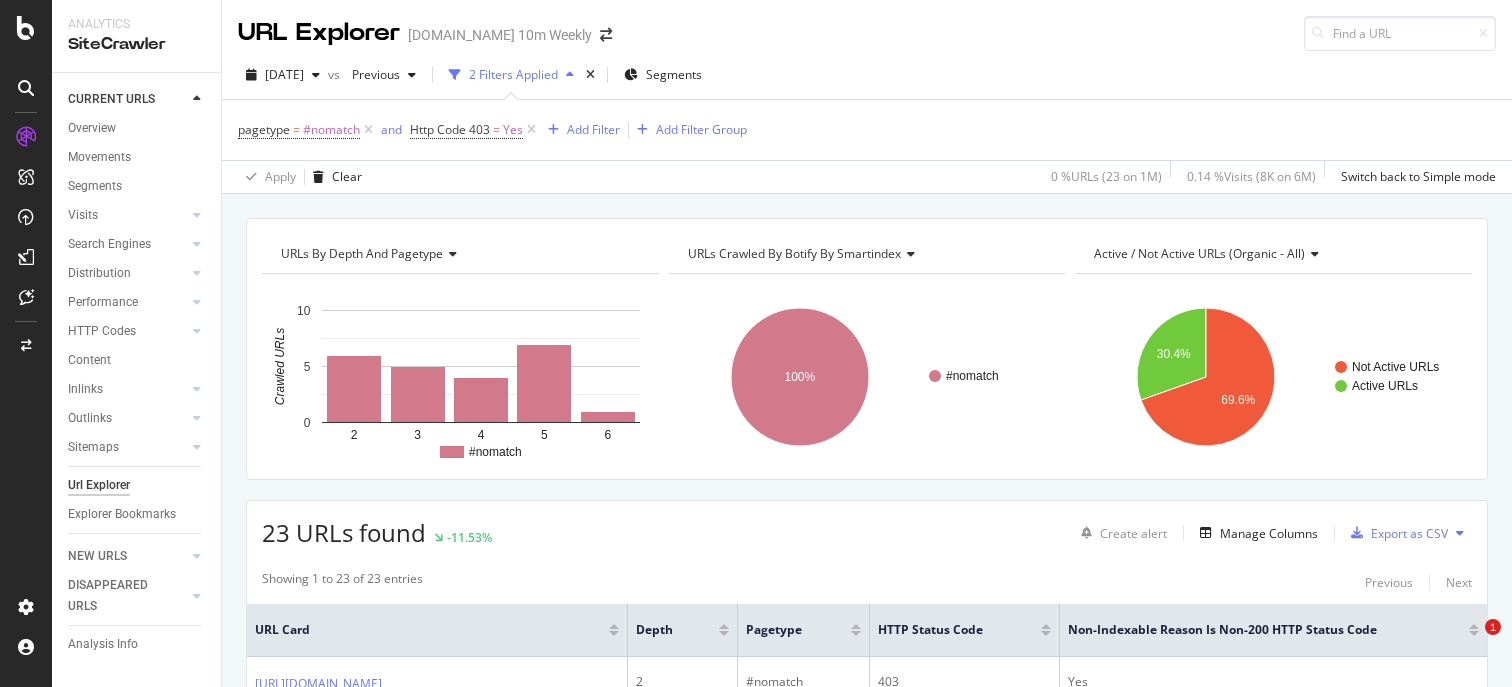 scroll, scrollTop: 0, scrollLeft: 0, axis: both 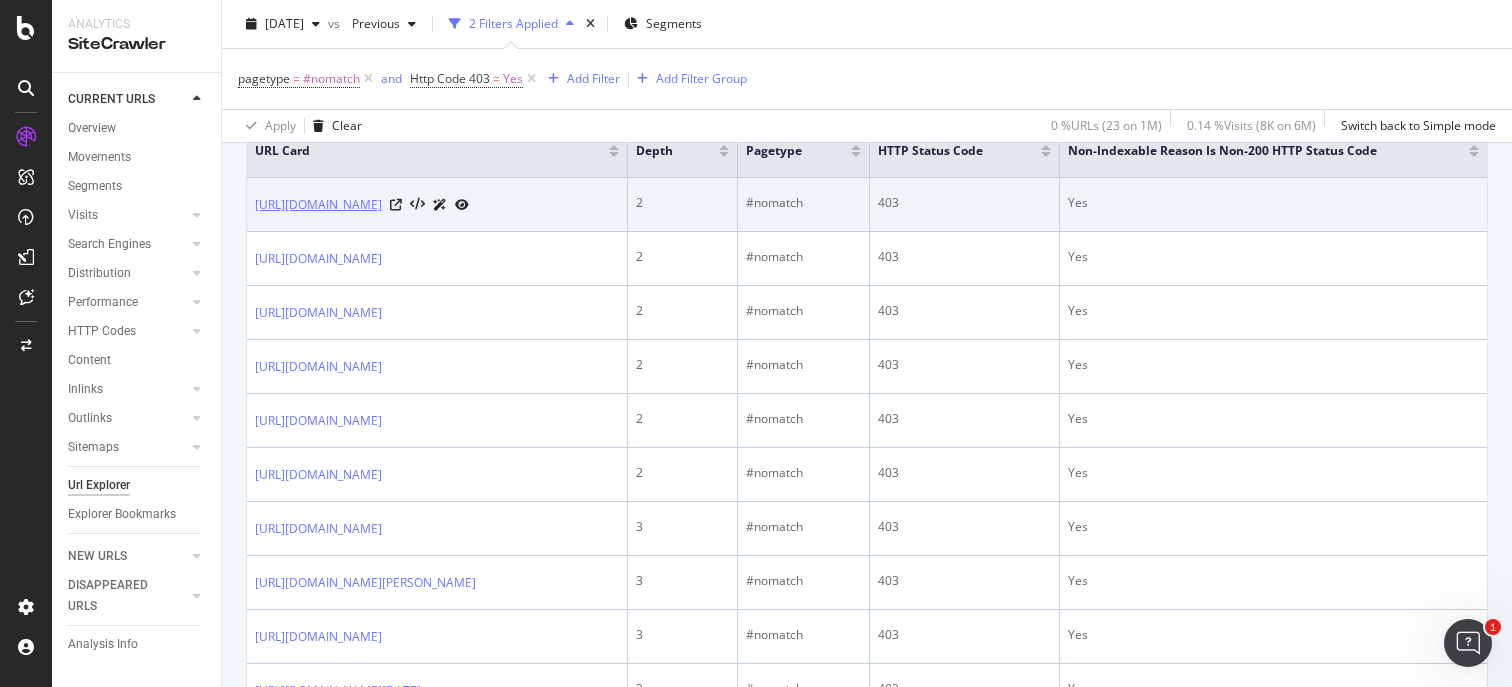 drag, startPoint x: 442, startPoint y: 208, endPoint x: 408, endPoint y: 209, distance: 34.0147 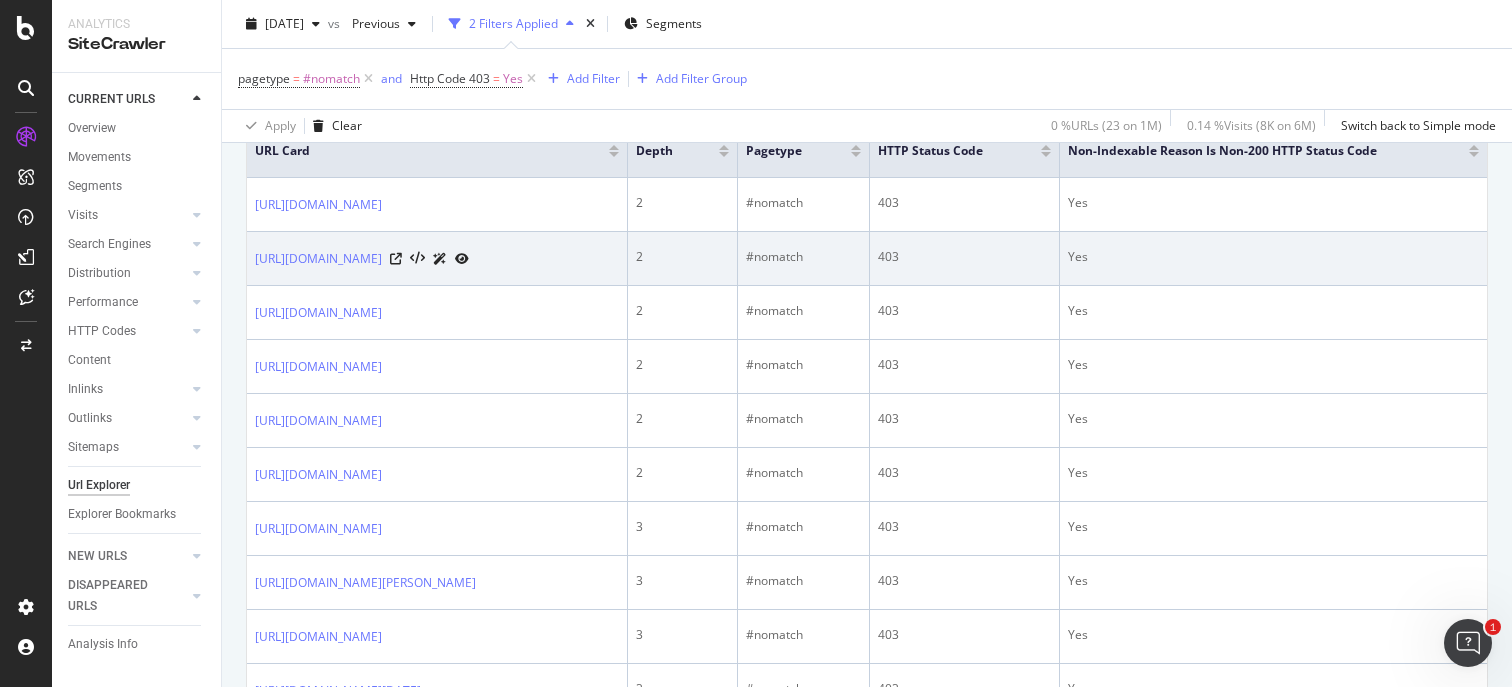 copy on "quizle" 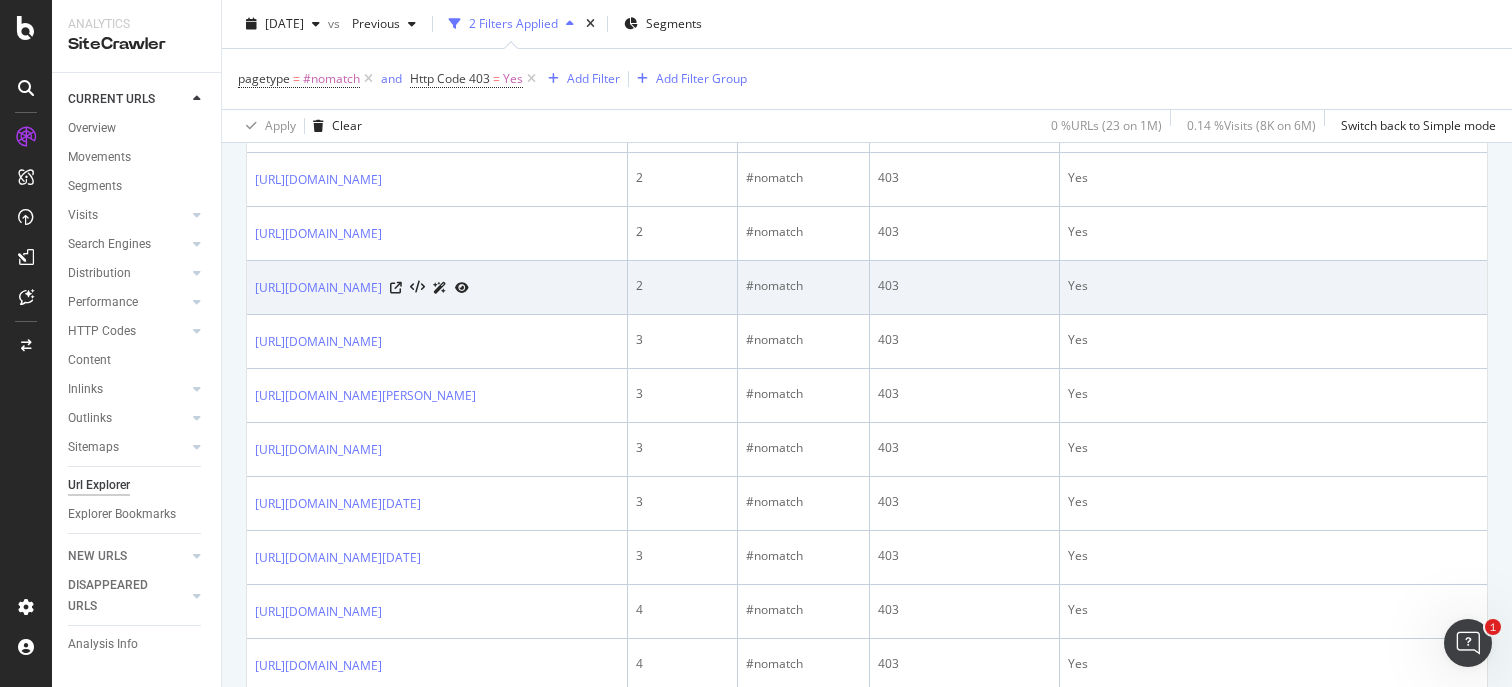 scroll, scrollTop: 667, scrollLeft: 0, axis: vertical 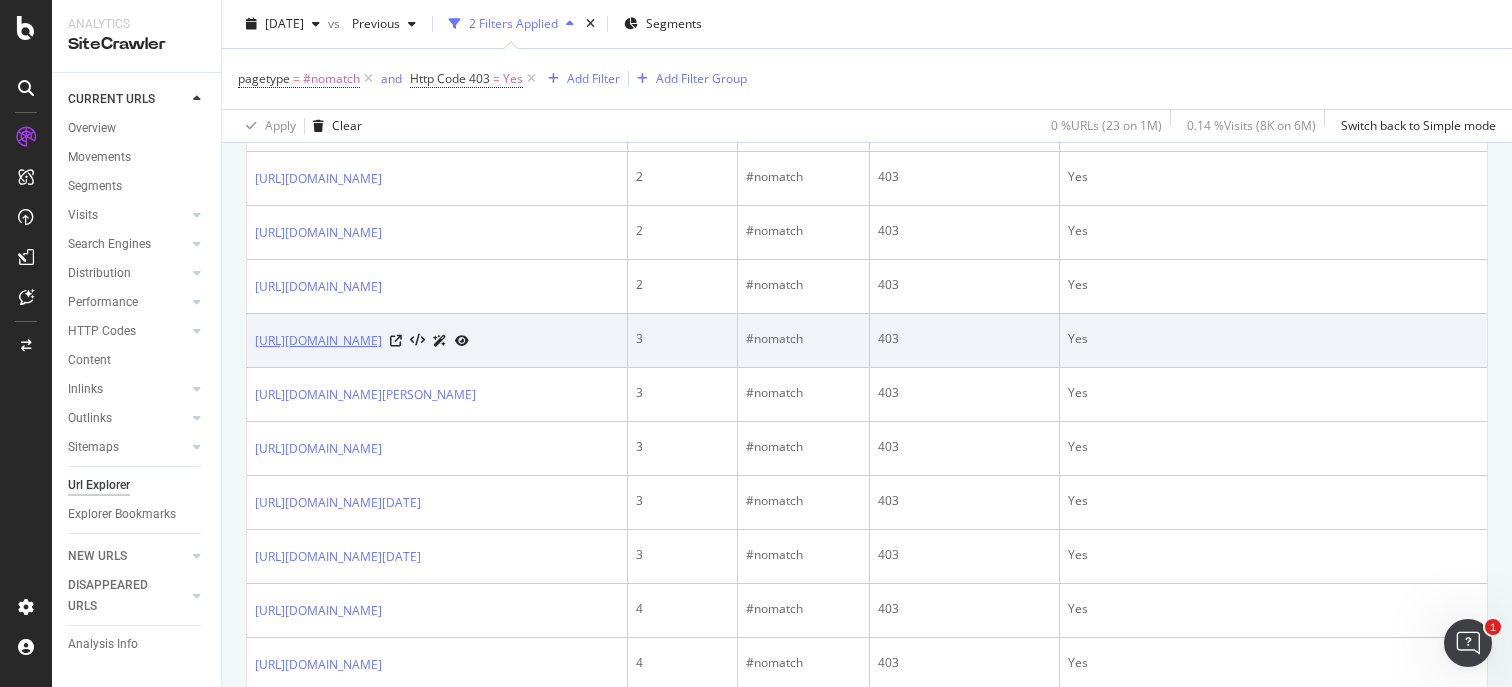 drag, startPoint x: 446, startPoint y: 345, endPoint x: 408, endPoint y: 344, distance: 38.013157 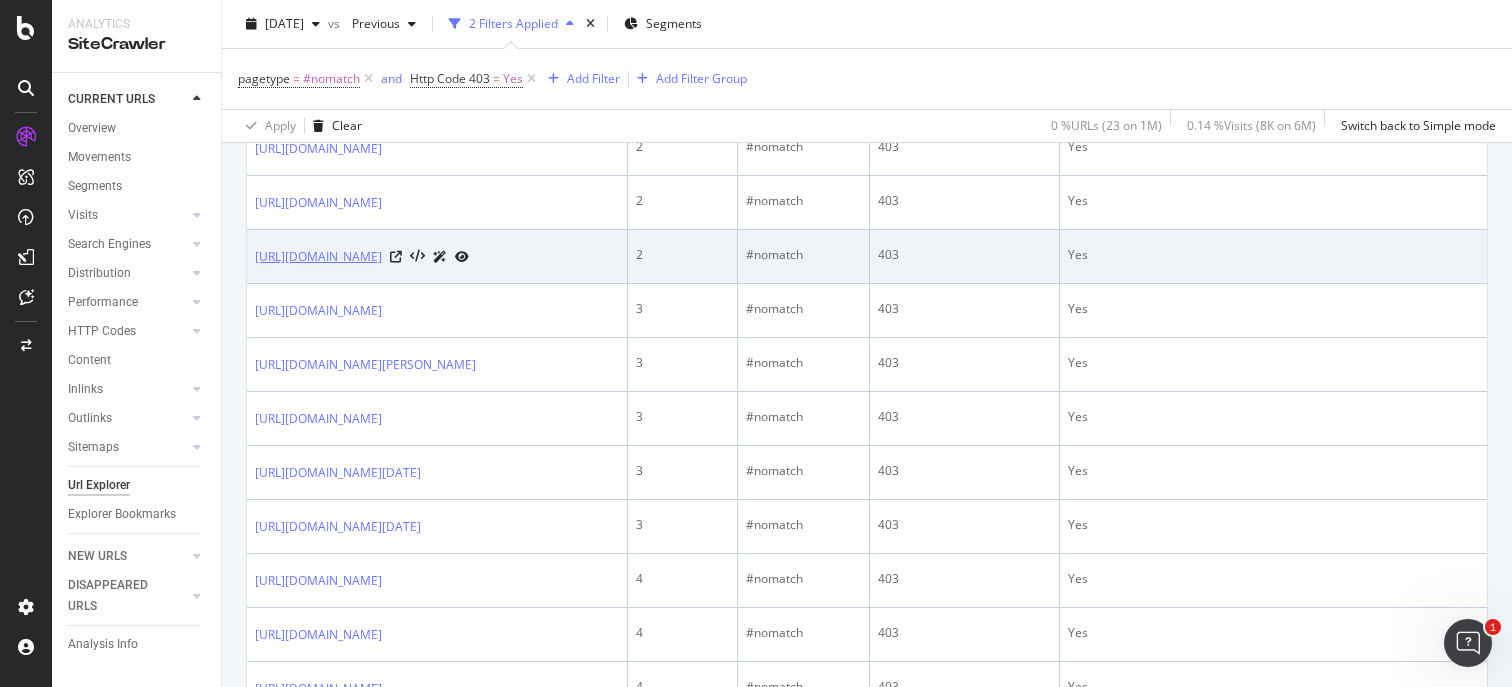 scroll, scrollTop: 694, scrollLeft: 0, axis: vertical 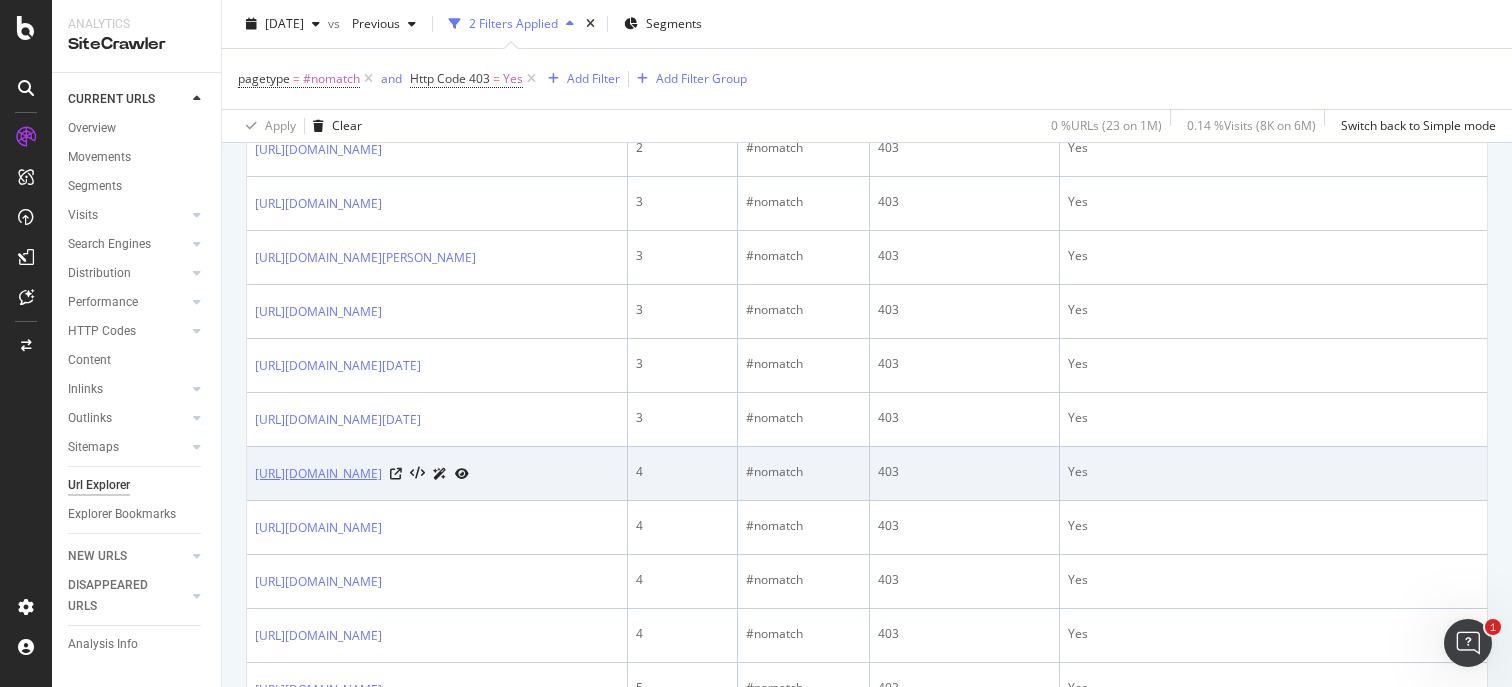 drag, startPoint x: 513, startPoint y: 554, endPoint x: 424, endPoint y: 559, distance: 89.140335 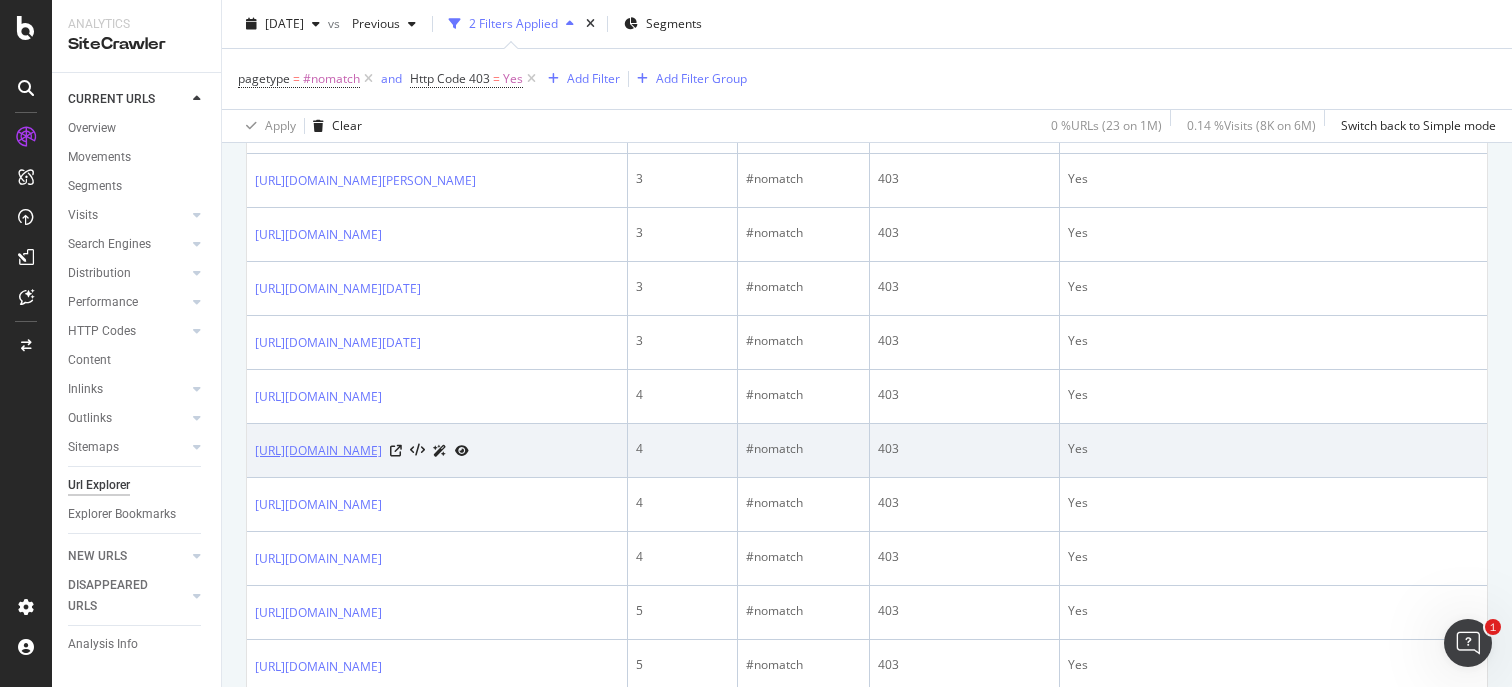 scroll, scrollTop: 882, scrollLeft: 0, axis: vertical 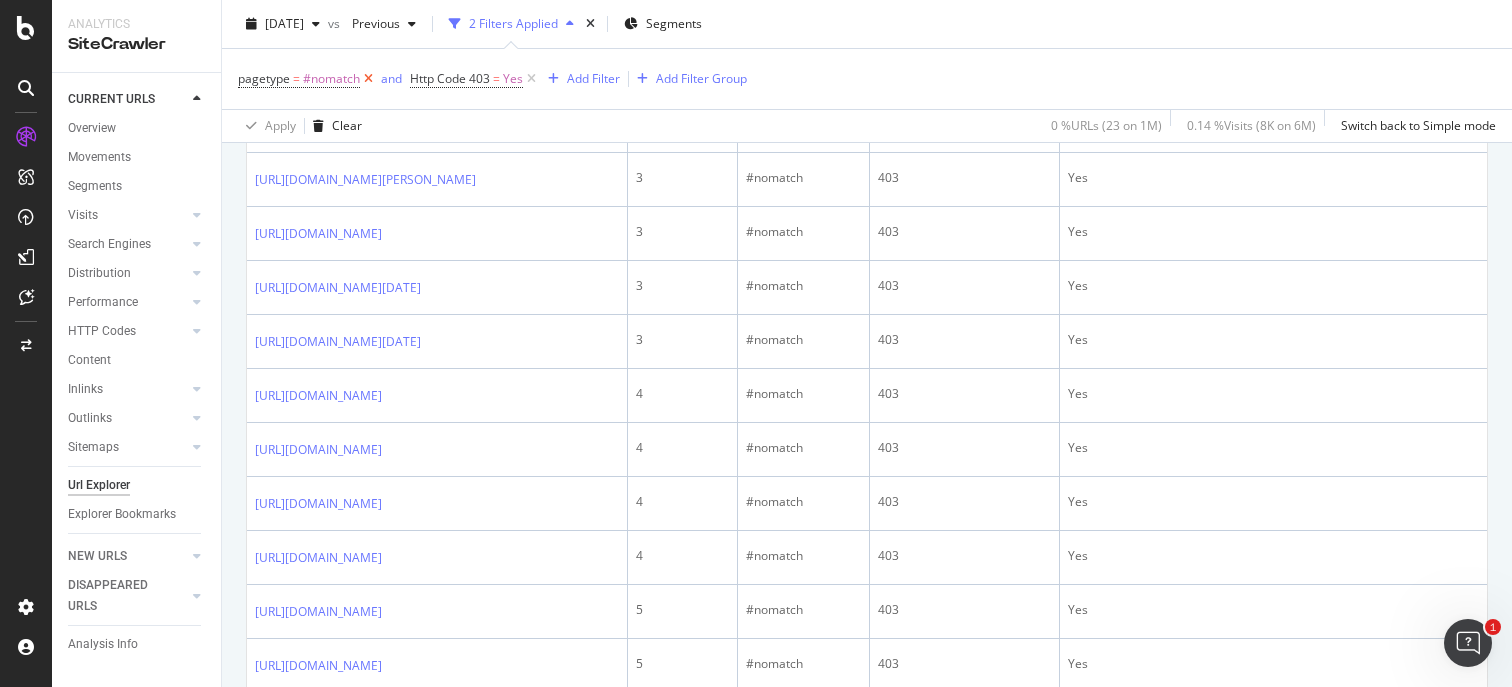 click at bounding box center (368, 79) 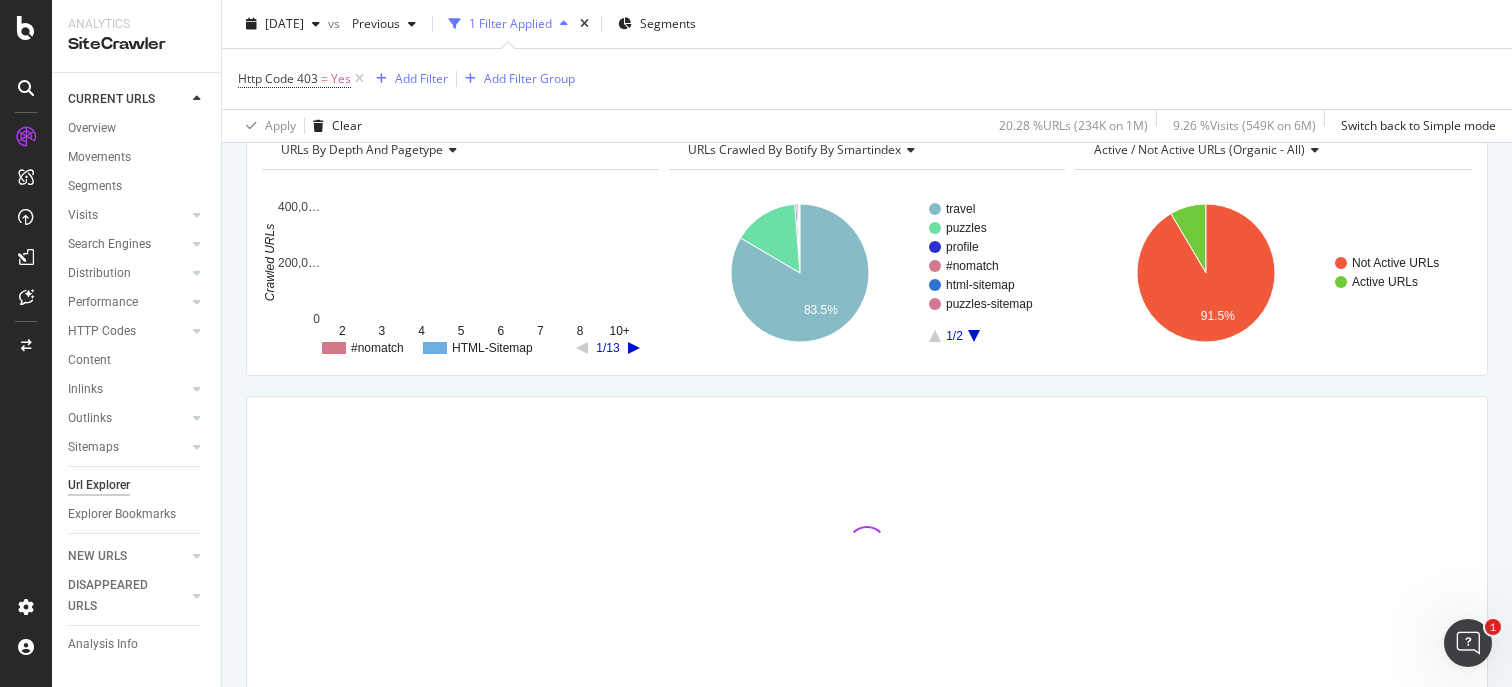 scroll, scrollTop: 97, scrollLeft: 0, axis: vertical 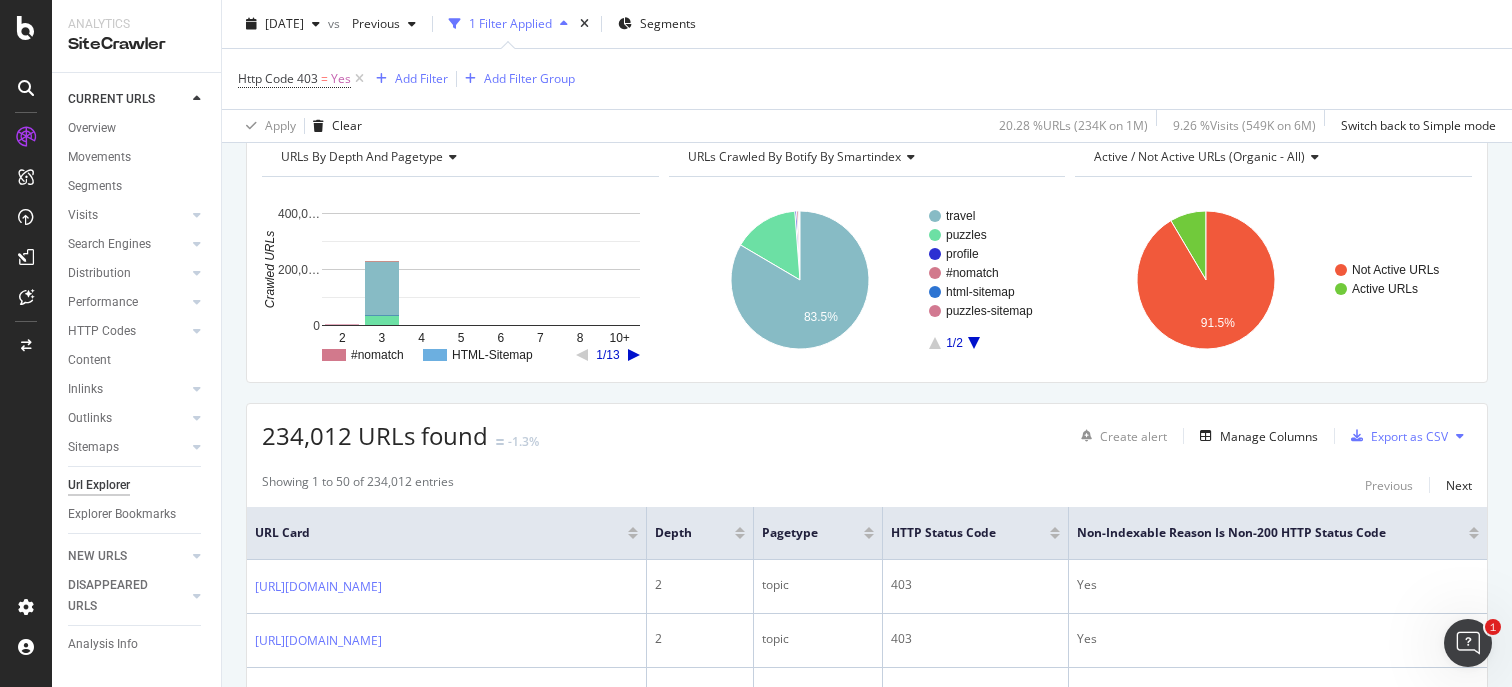 click 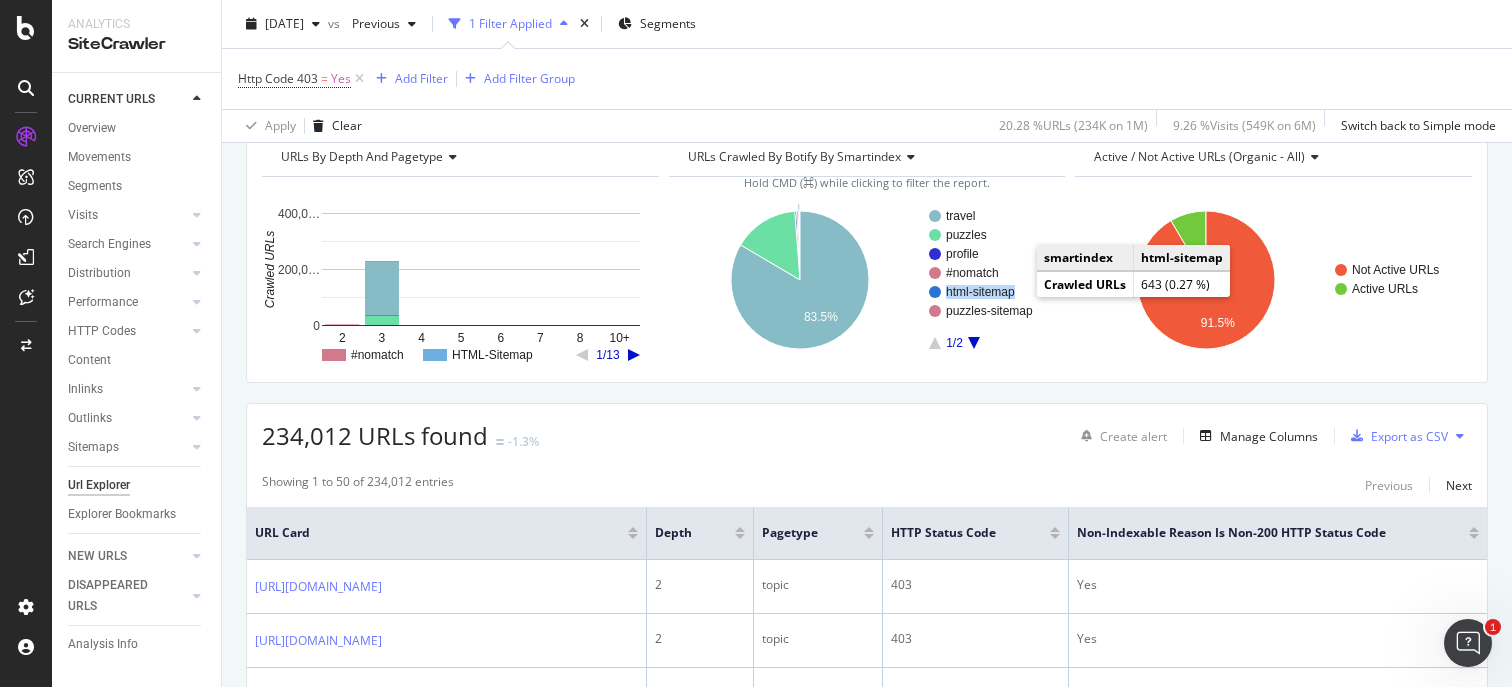 click on "html-sitemap" 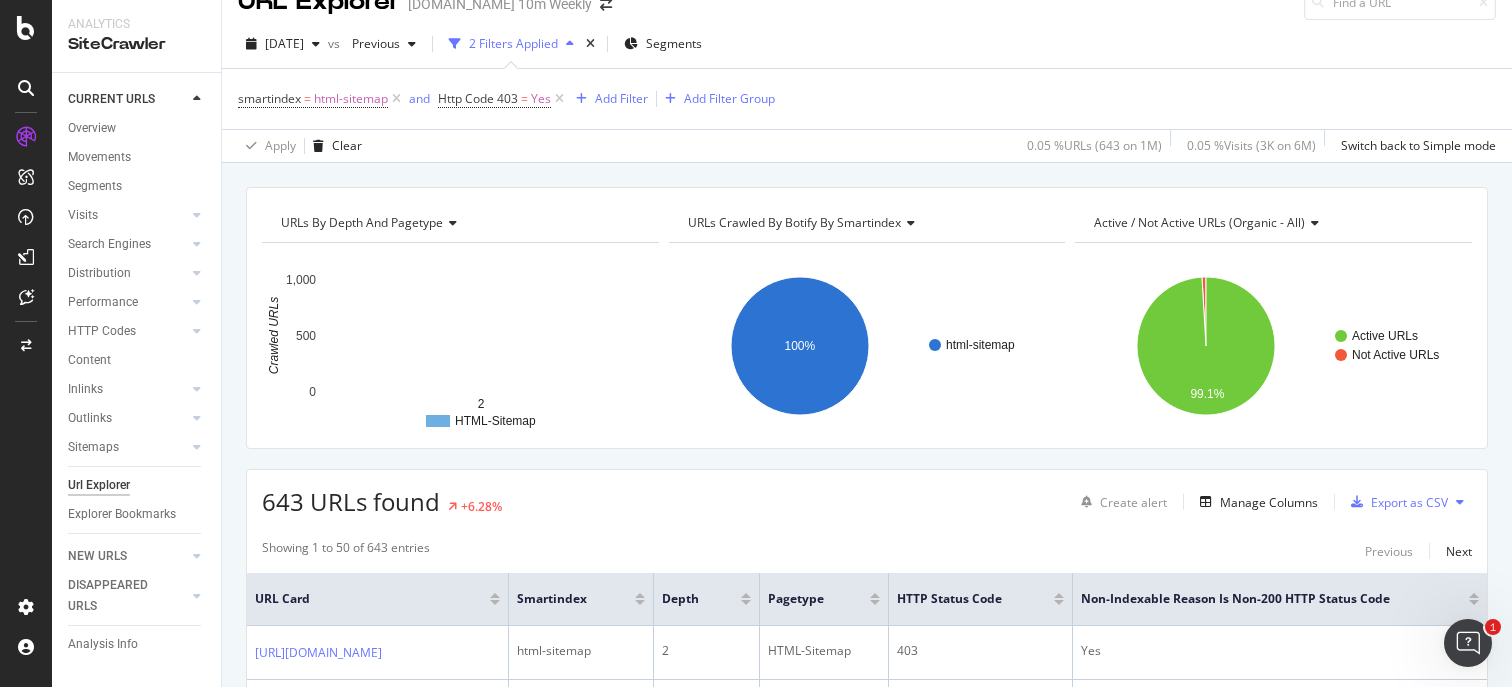 scroll, scrollTop: 0, scrollLeft: 0, axis: both 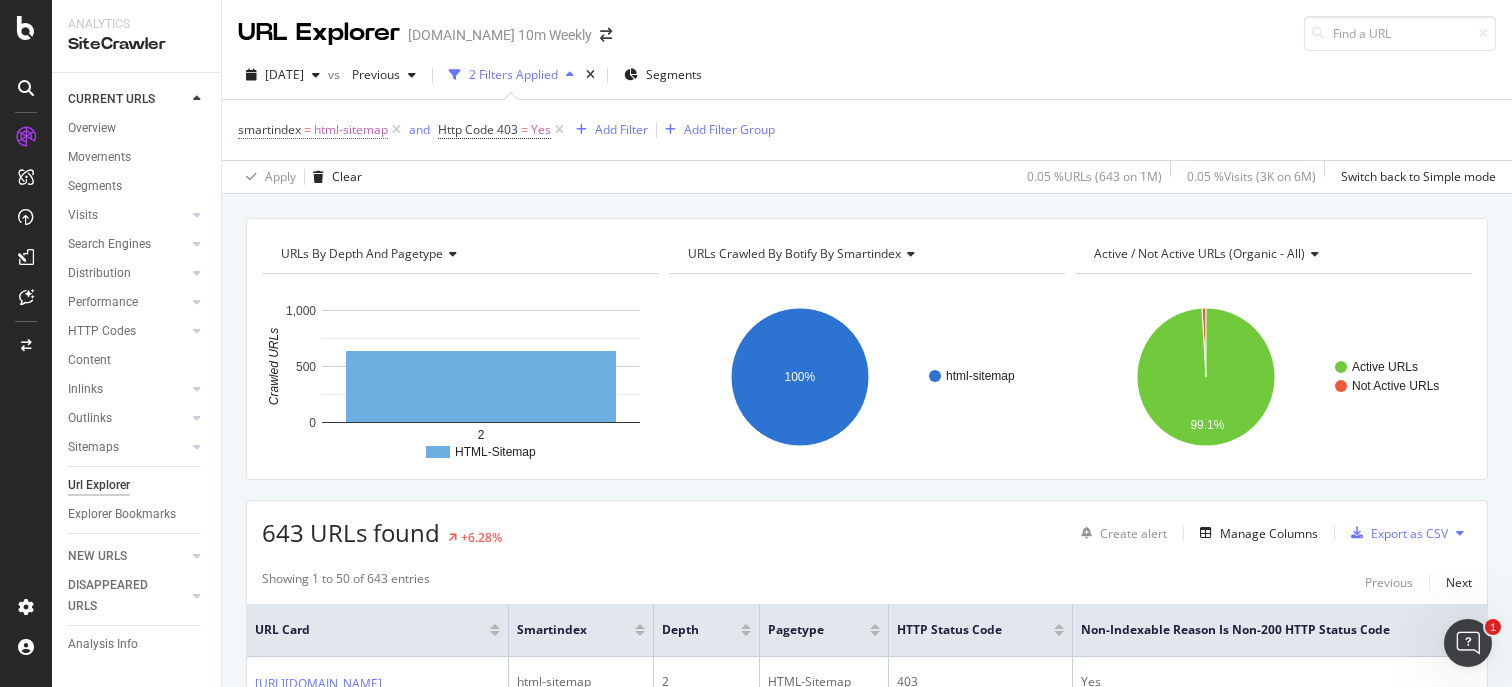 drag, startPoint x: 393, startPoint y: 135, endPoint x: 344, endPoint y: 135, distance: 49 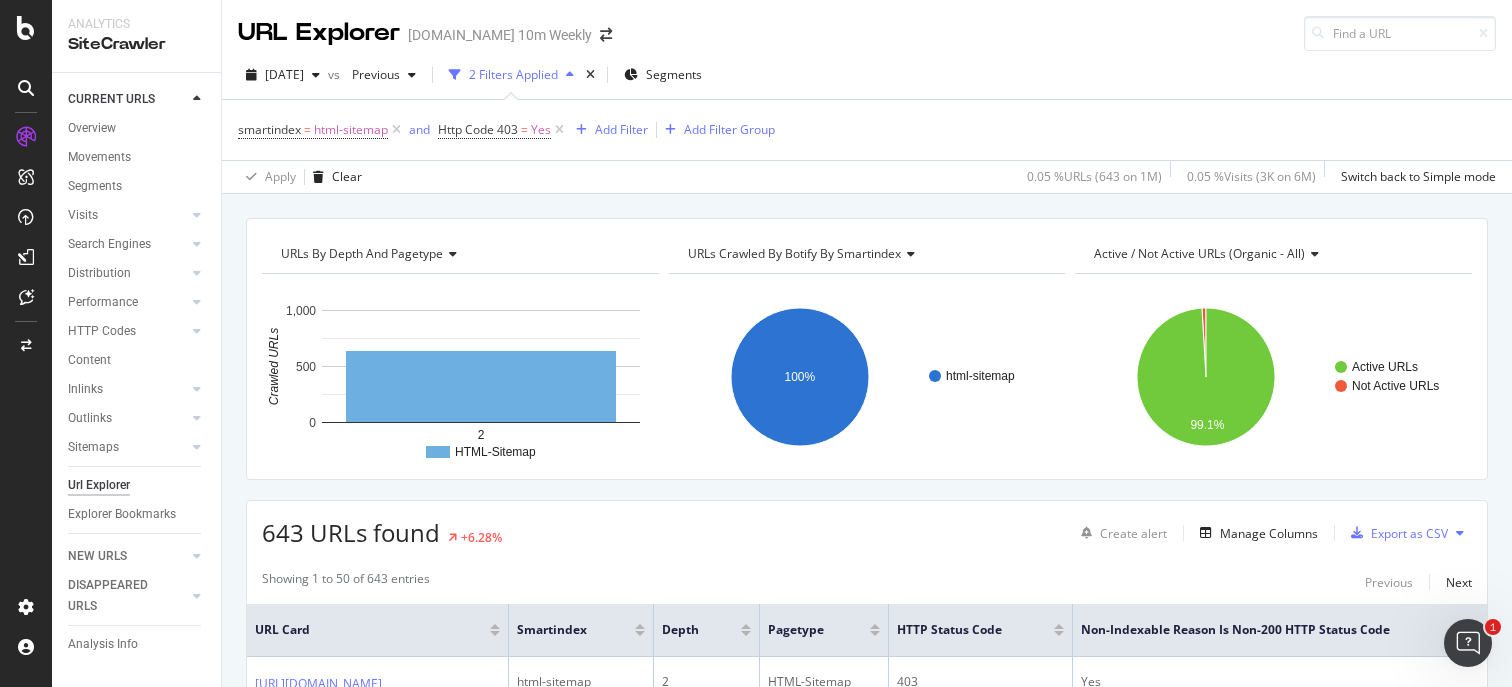 click on "smartindex   =     html-sitemap and Http Code 403   =     Yes Add Filter Add Filter Group" at bounding box center [867, 130] 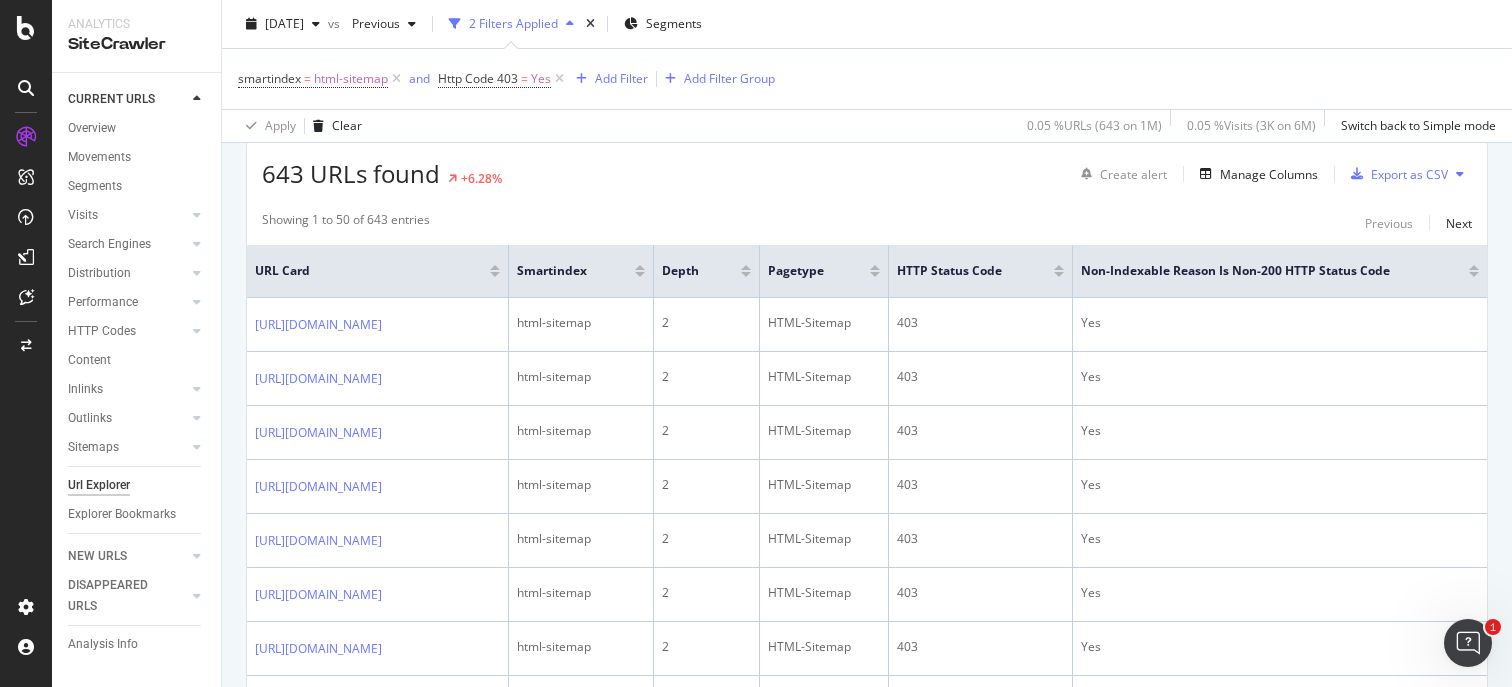 scroll, scrollTop: 365, scrollLeft: 0, axis: vertical 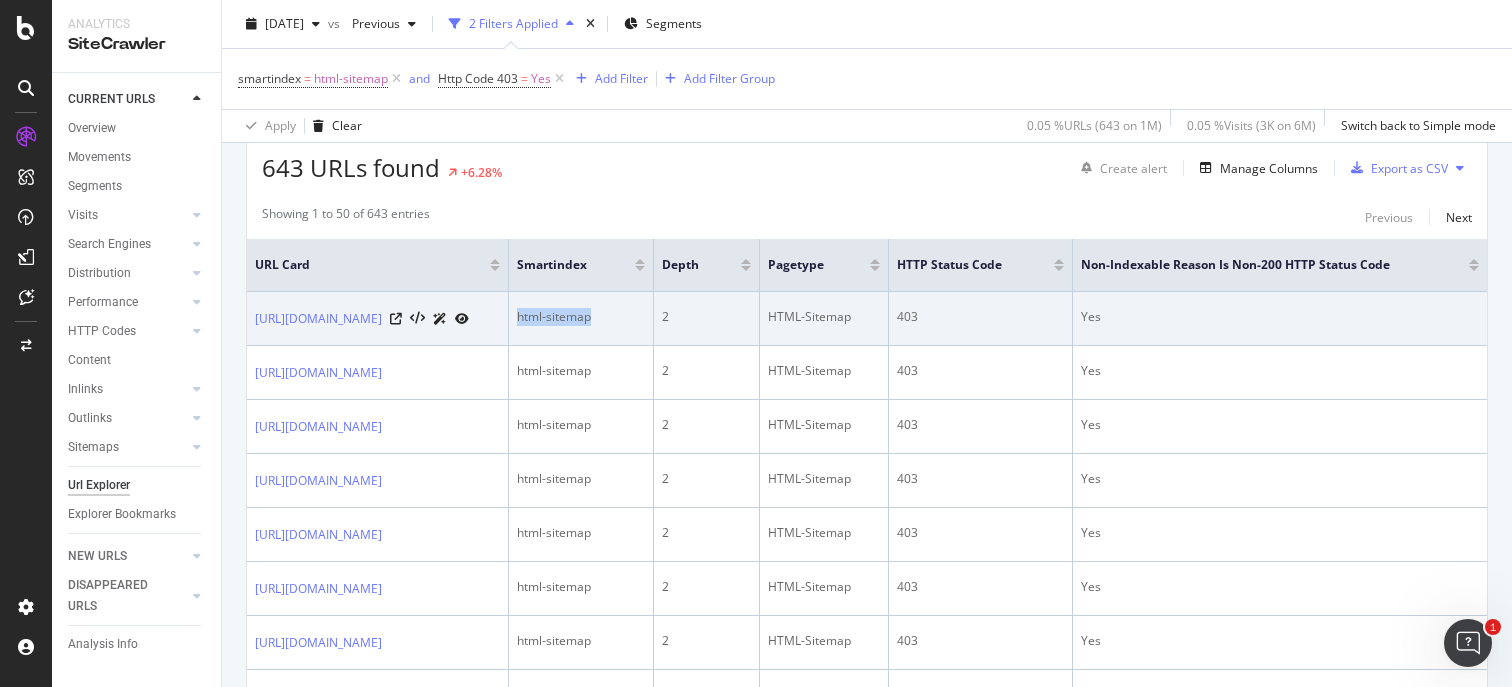 drag, startPoint x: 729, startPoint y: 323, endPoint x: 648, endPoint y: 324, distance: 81.00617 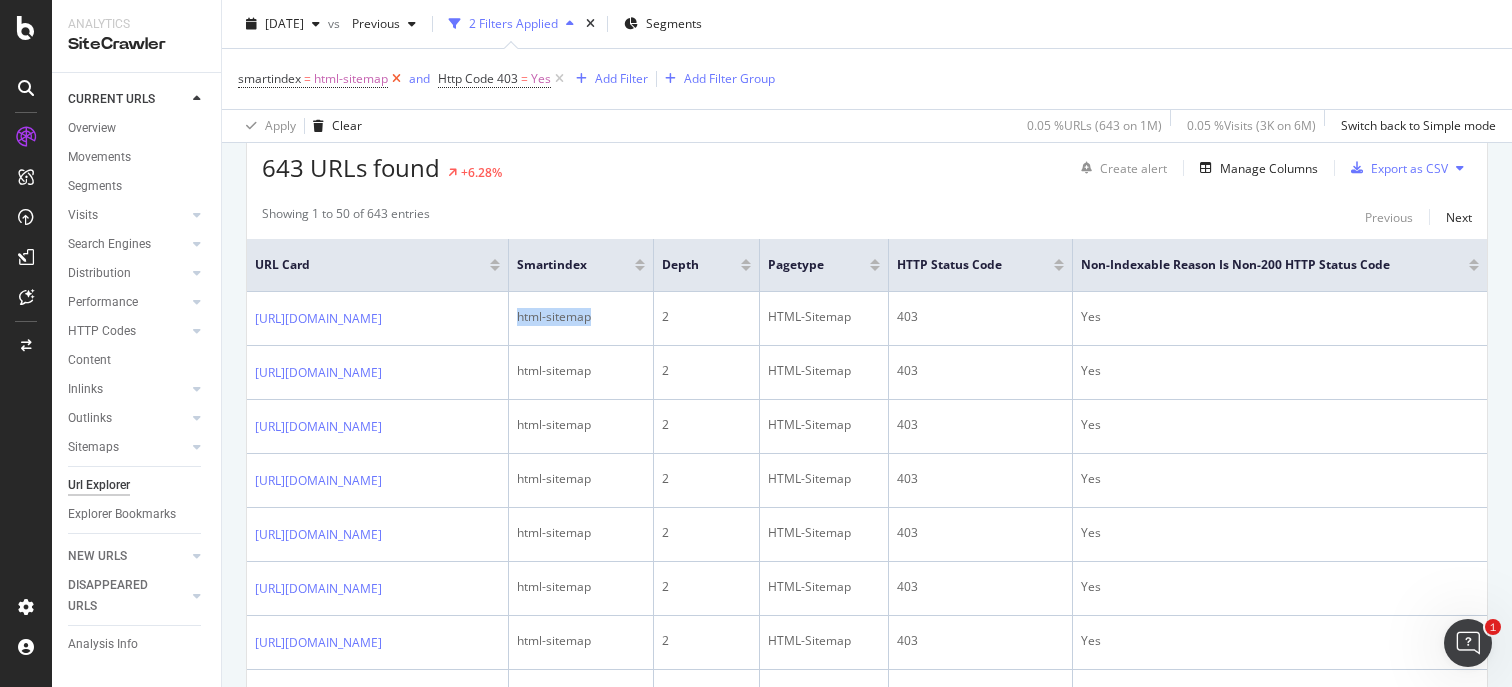 click at bounding box center [396, 79] 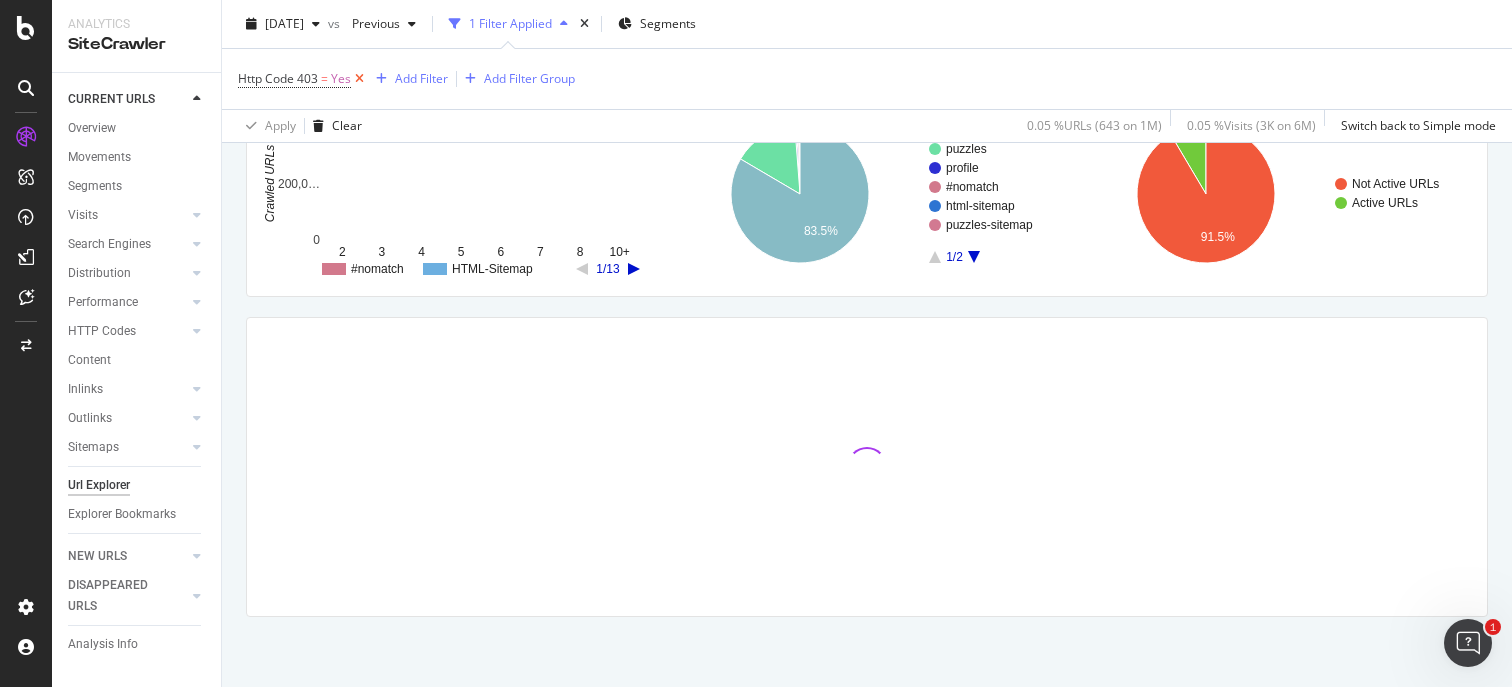 scroll, scrollTop: 183, scrollLeft: 0, axis: vertical 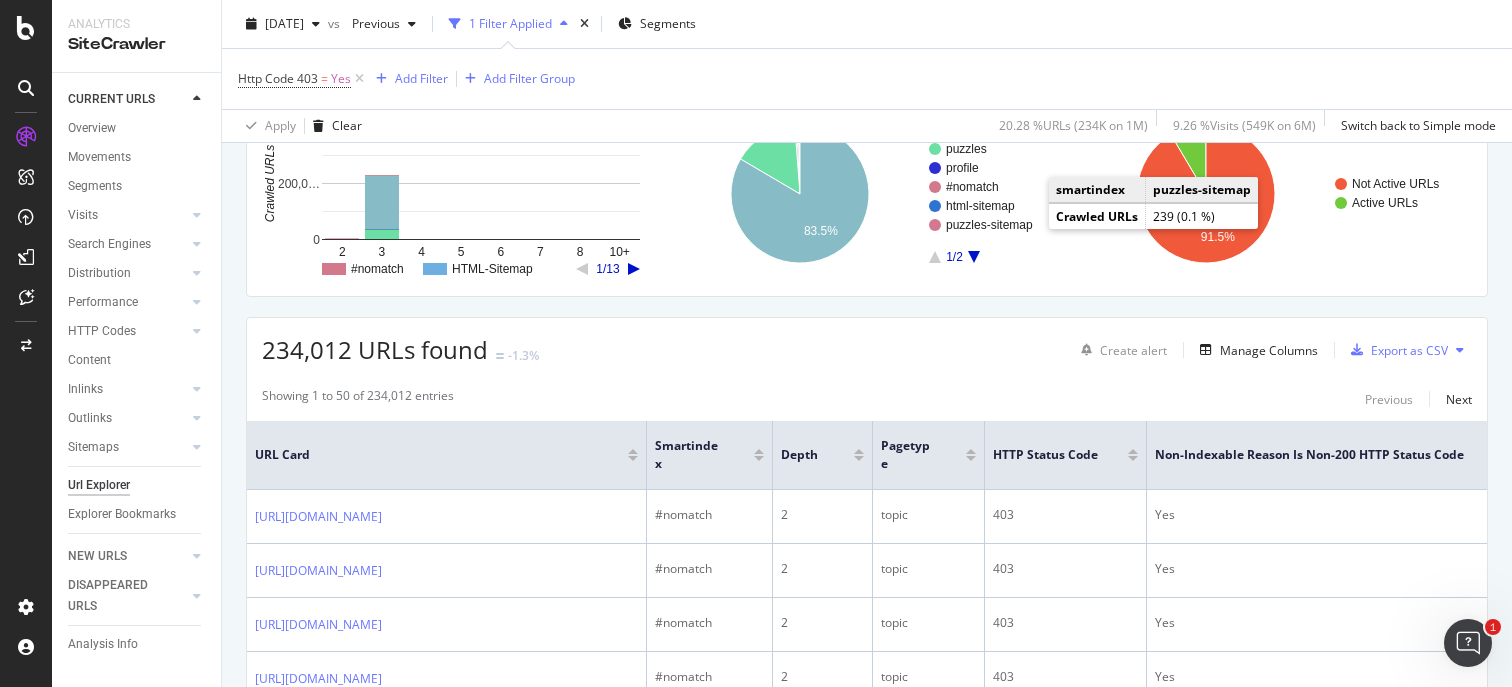 click on "Showing 1 to 50 of 234,012 entries Previous Next" at bounding box center (867, 399) 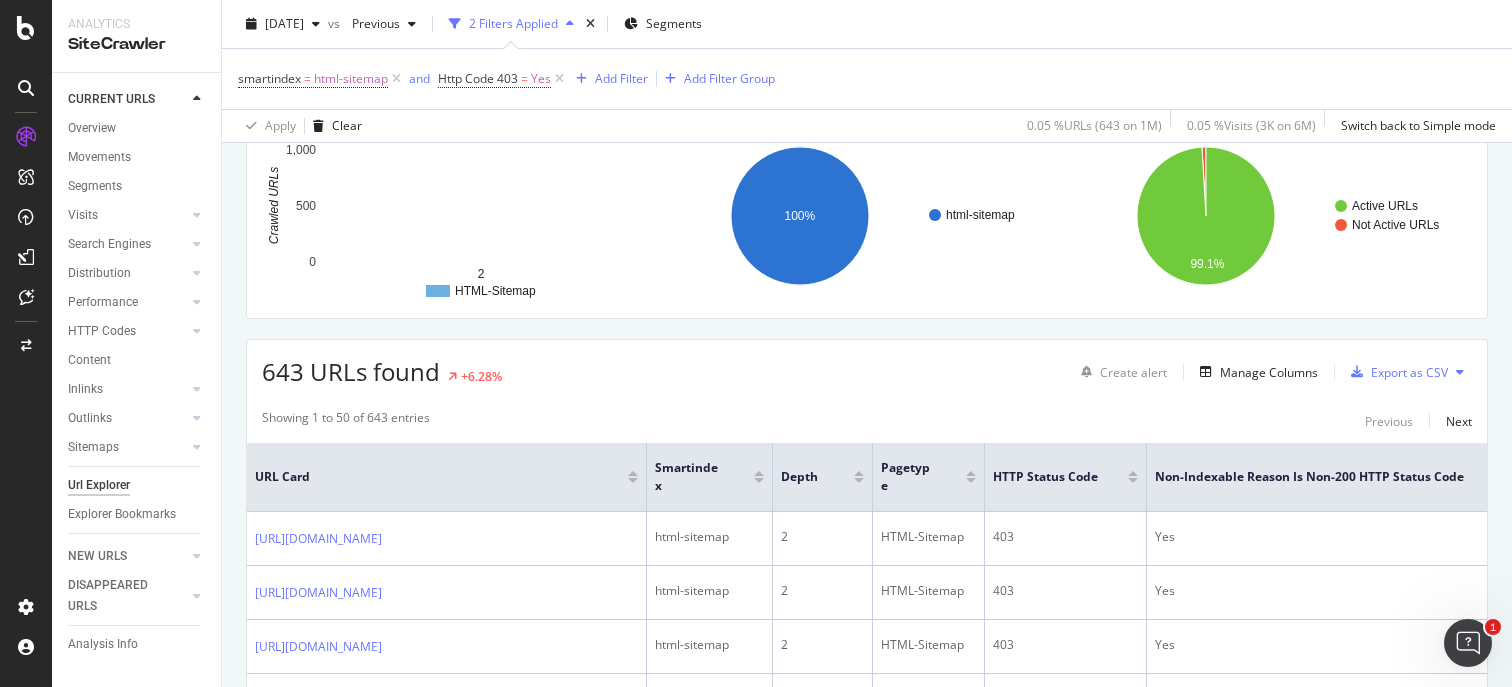 scroll, scrollTop: 158, scrollLeft: 0, axis: vertical 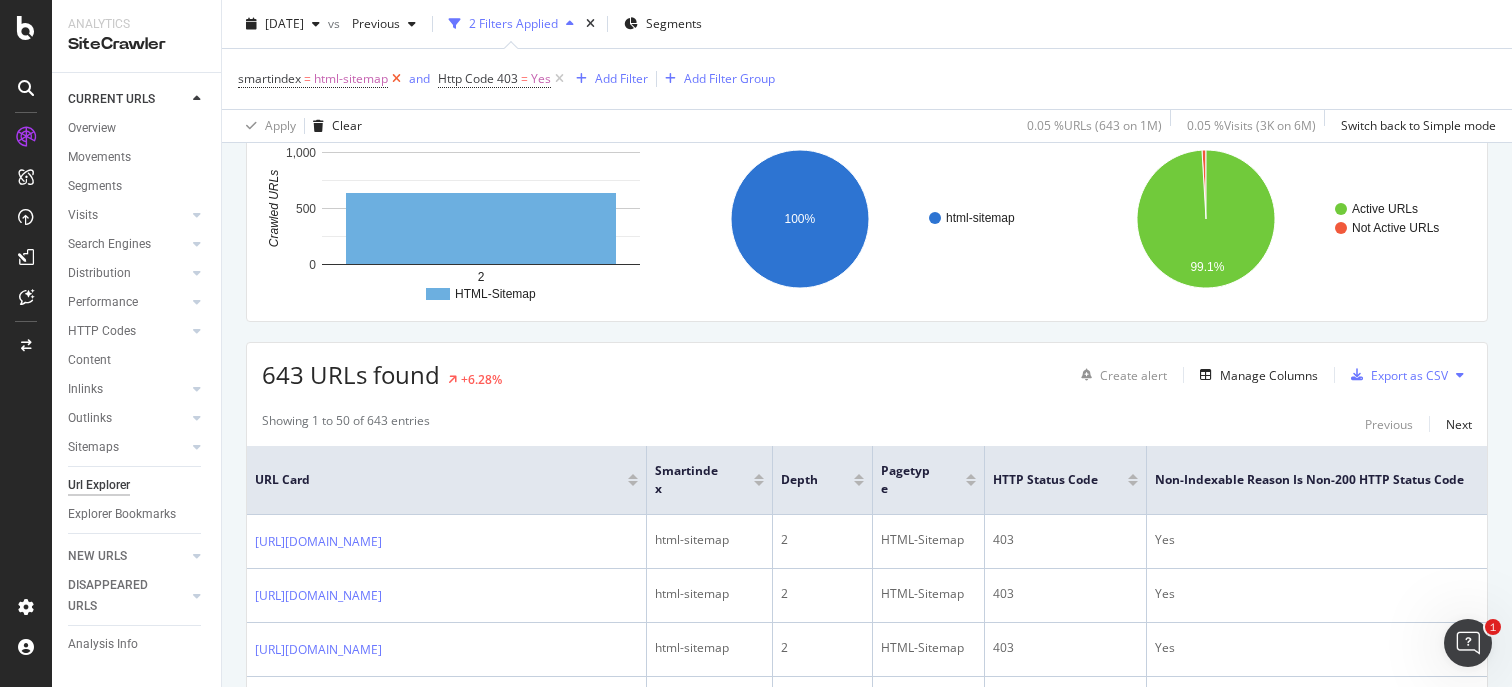click at bounding box center [396, 79] 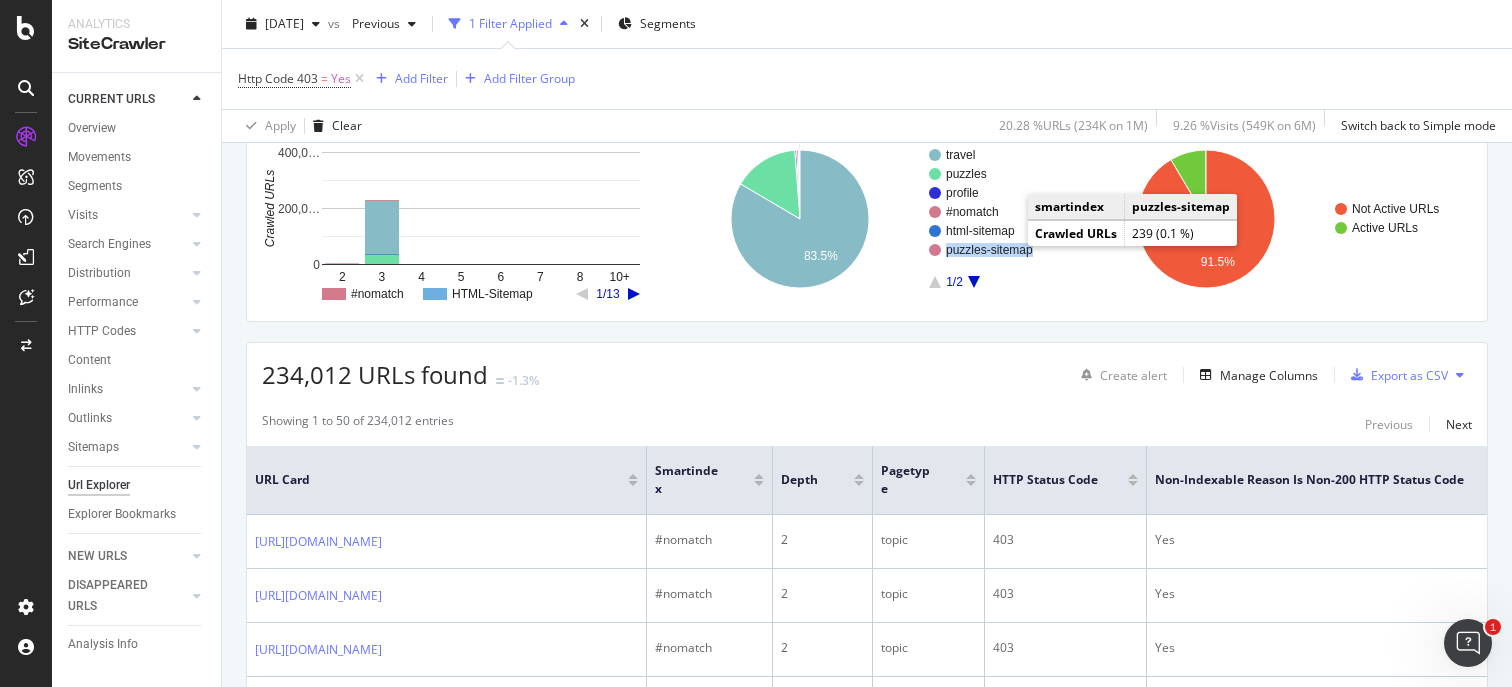 drag, startPoint x: 1042, startPoint y: 253, endPoint x: 1031, endPoint y: 253, distance: 11 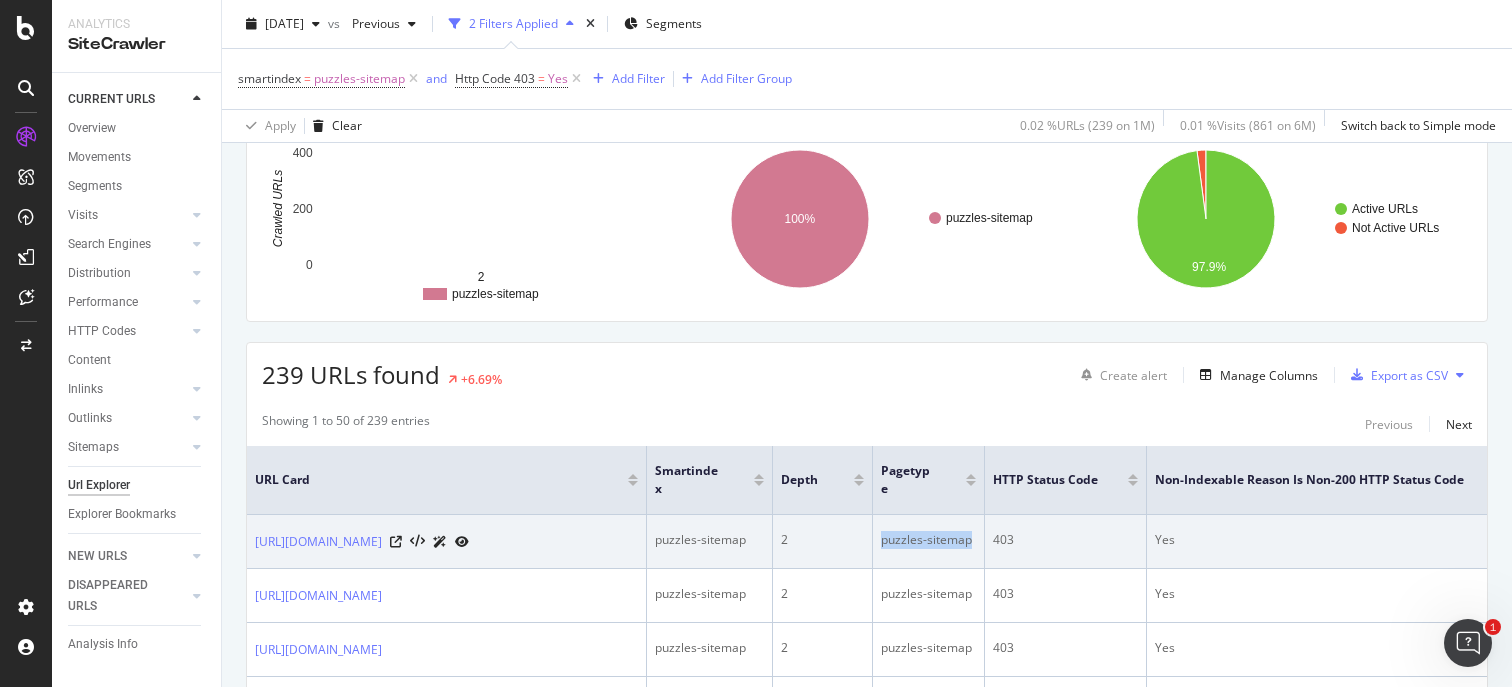 drag, startPoint x: 976, startPoint y: 546, endPoint x: 881, endPoint y: 545, distance: 95.005264 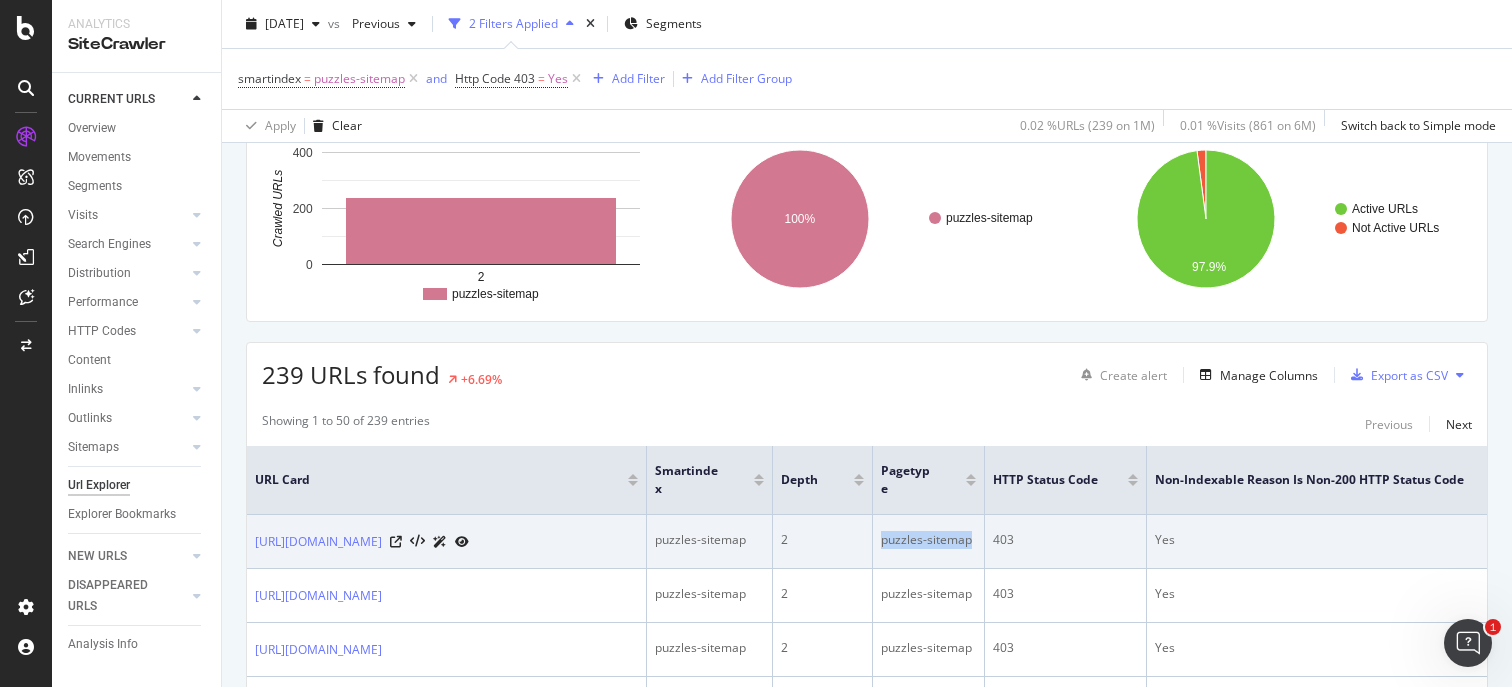 click on "puzzles-sitemap" at bounding box center (929, 542) 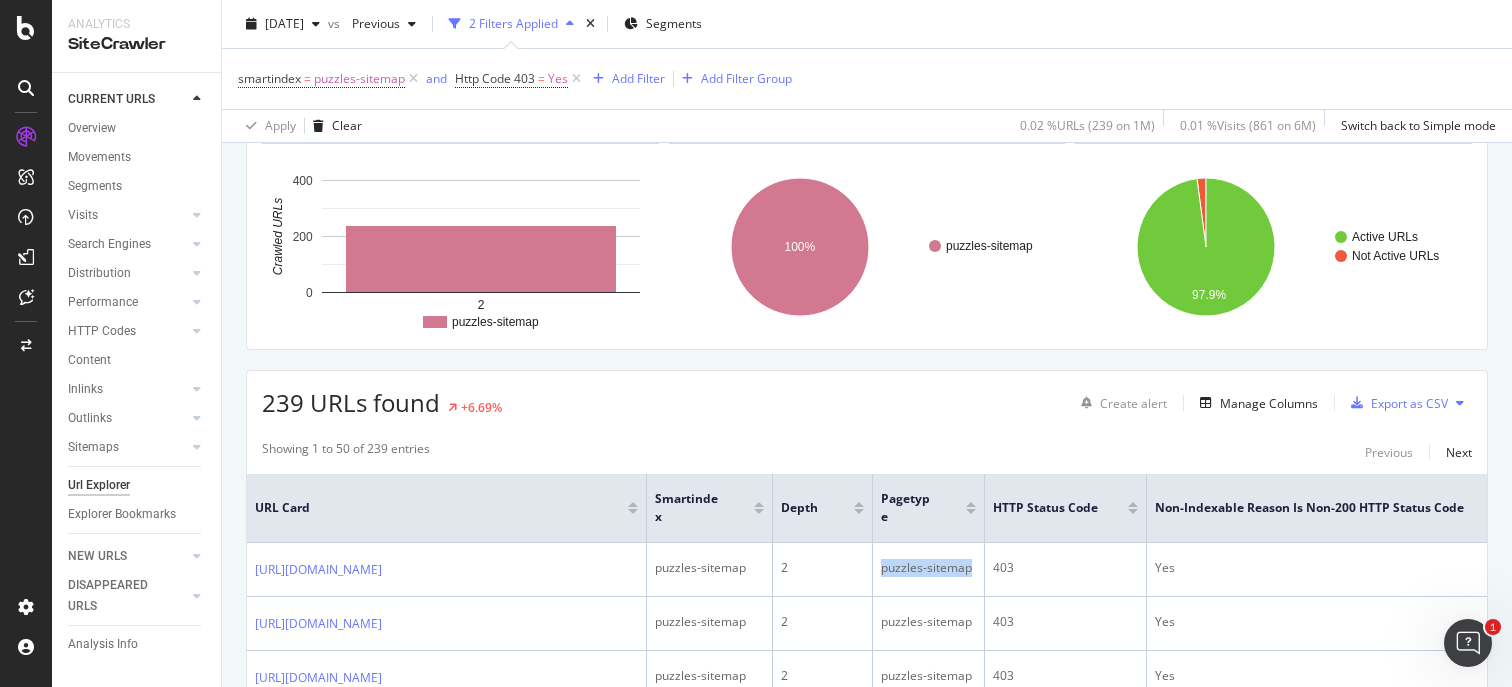 scroll, scrollTop: 0, scrollLeft: 0, axis: both 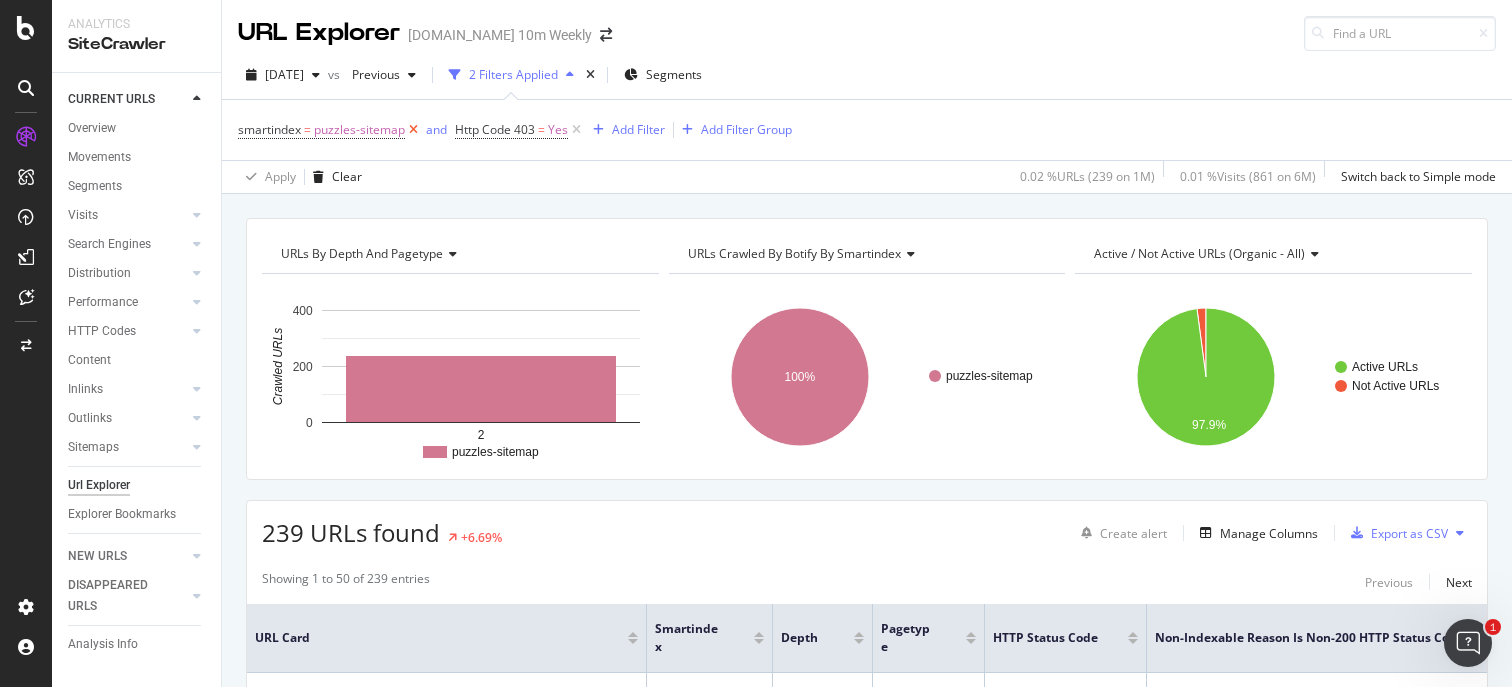click at bounding box center (413, 130) 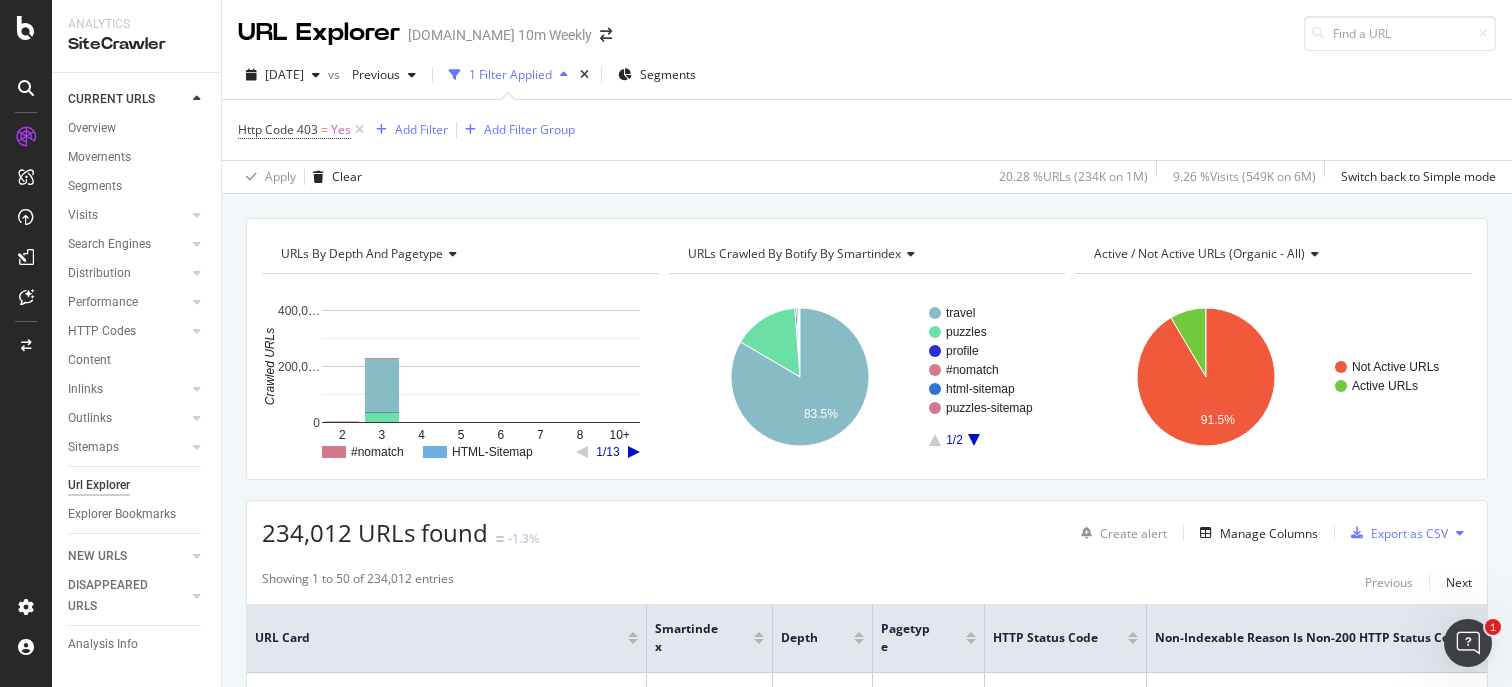 click 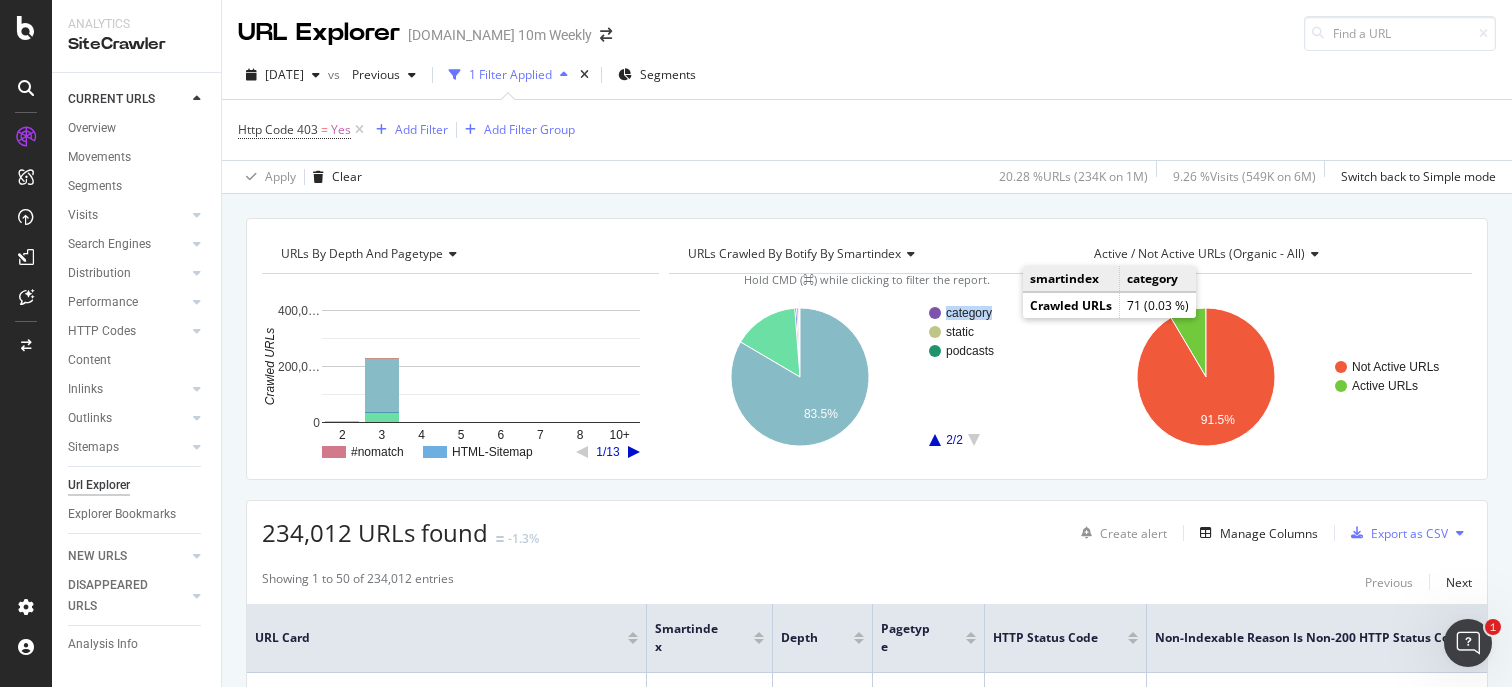 click on "category" 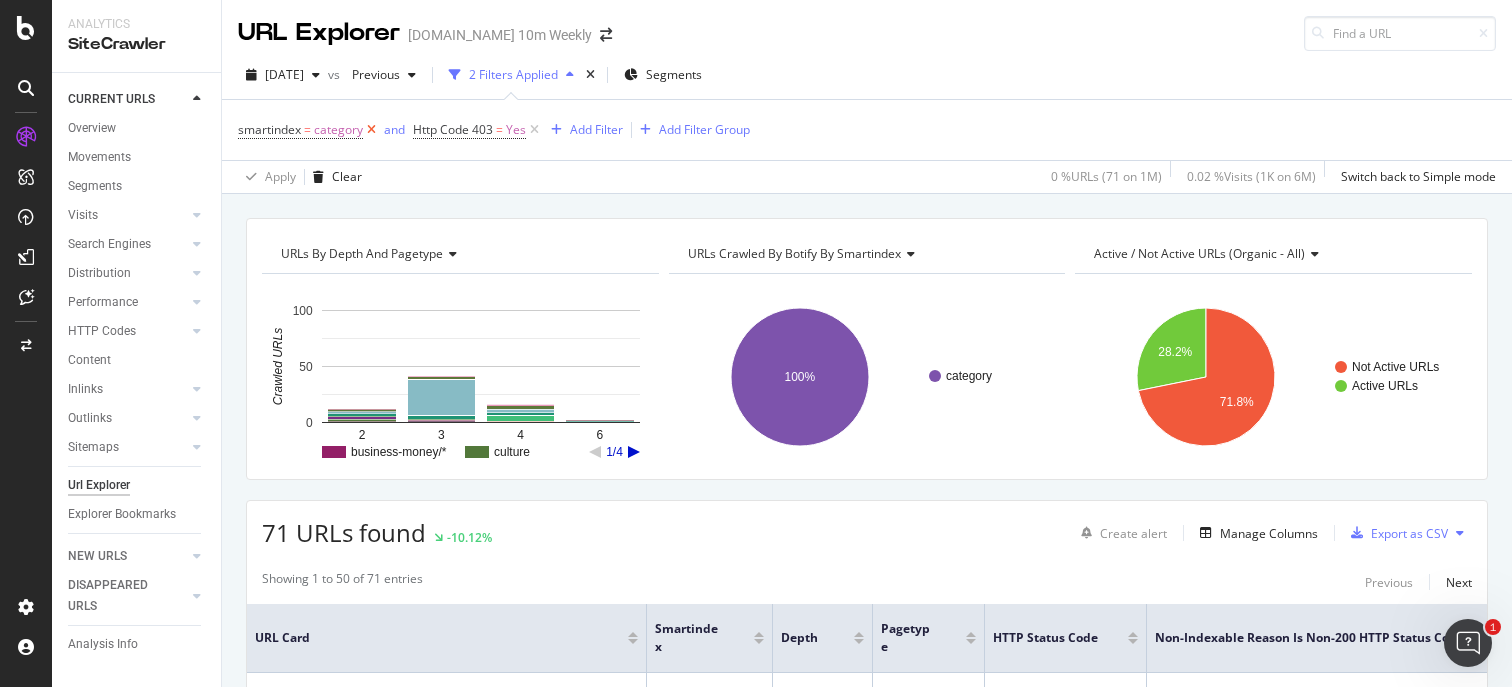 click at bounding box center [371, 130] 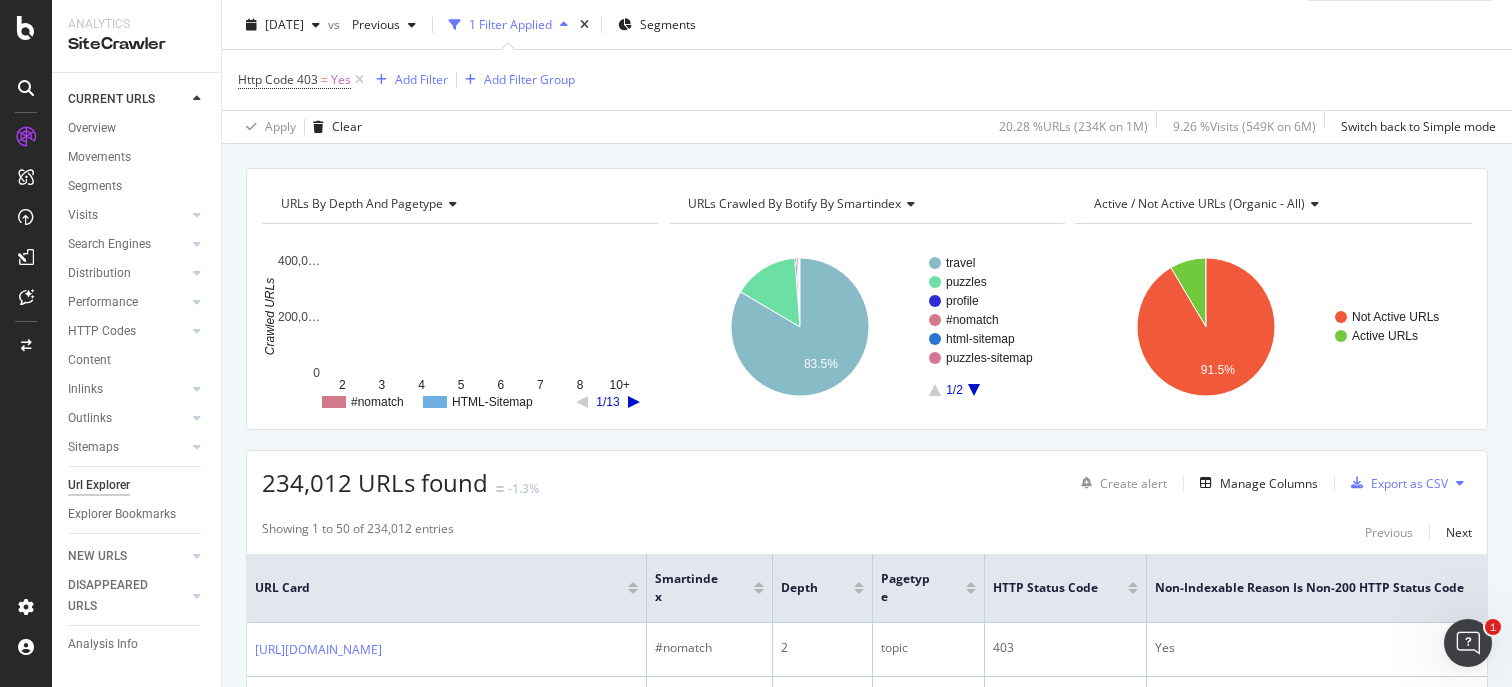 scroll, scrollTop: 52, scrollLeft: 0, axis: vertical 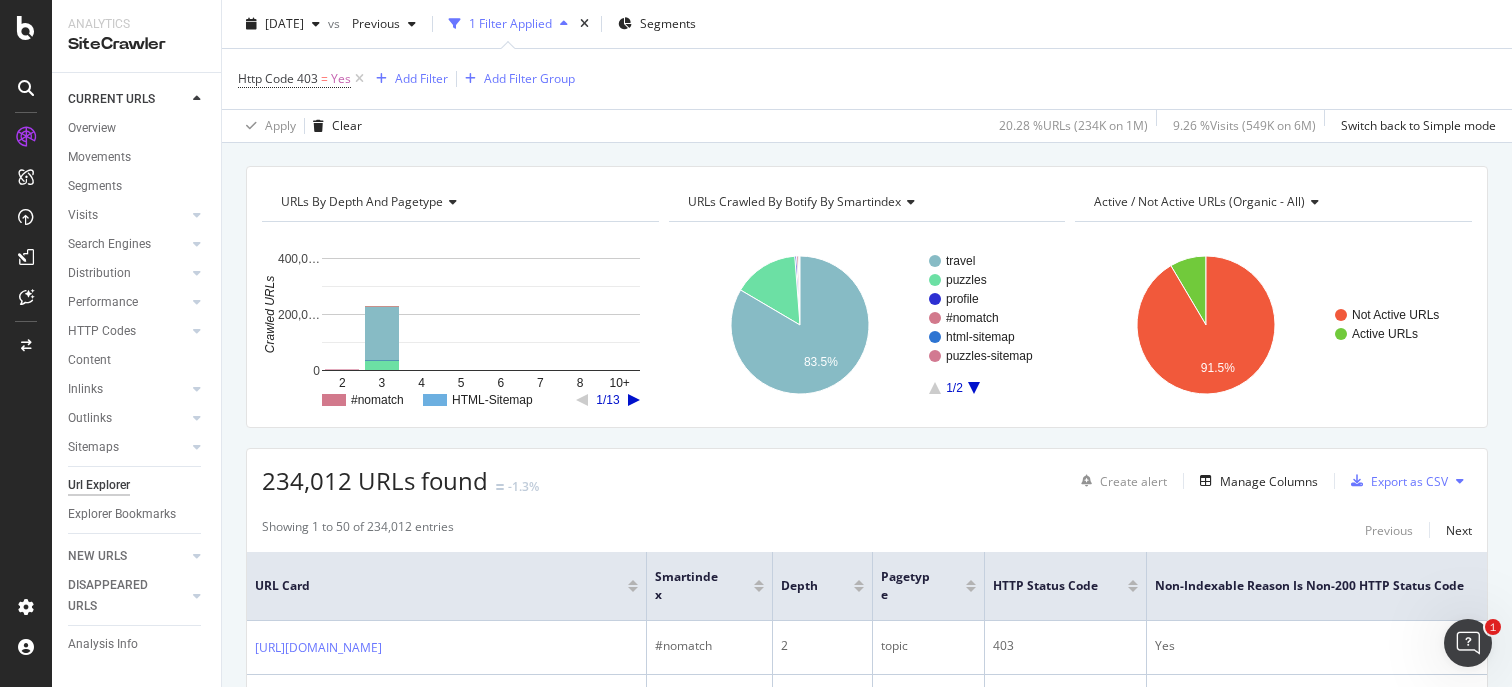 click 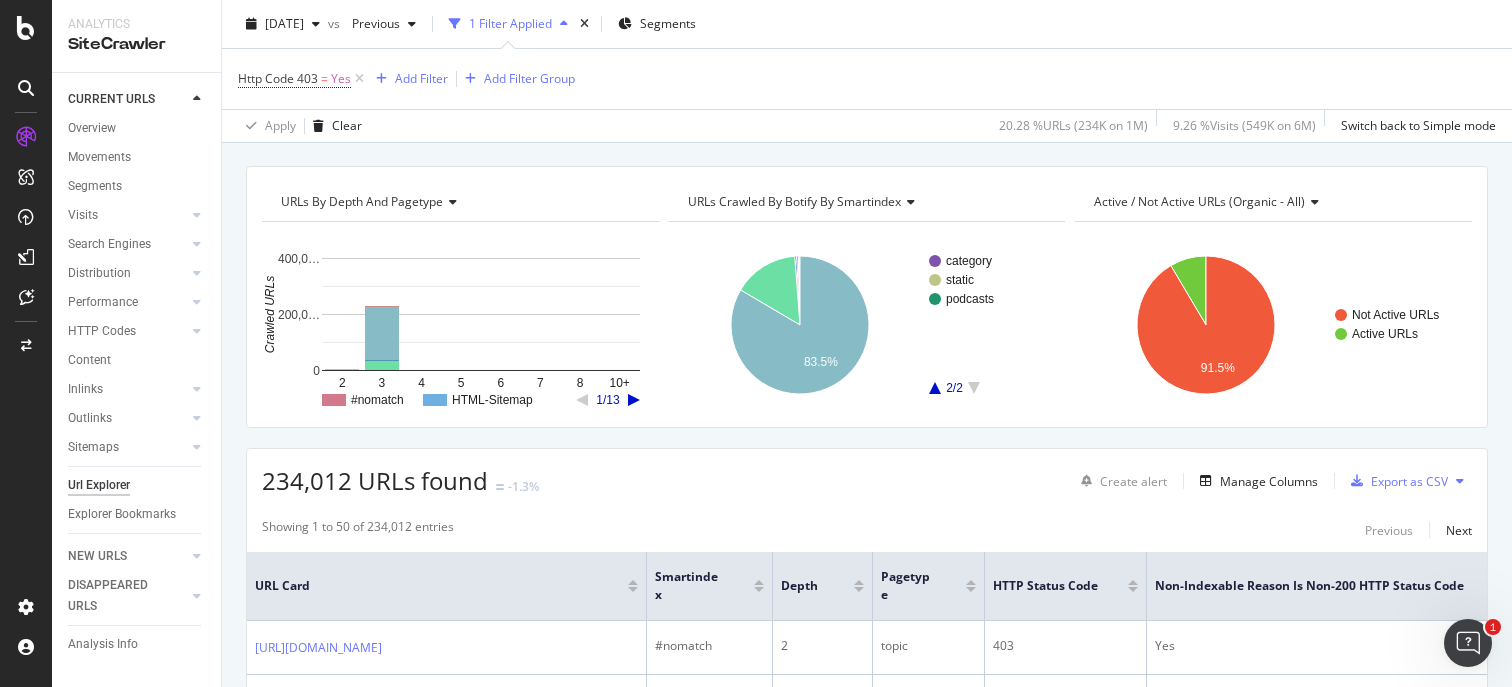 click 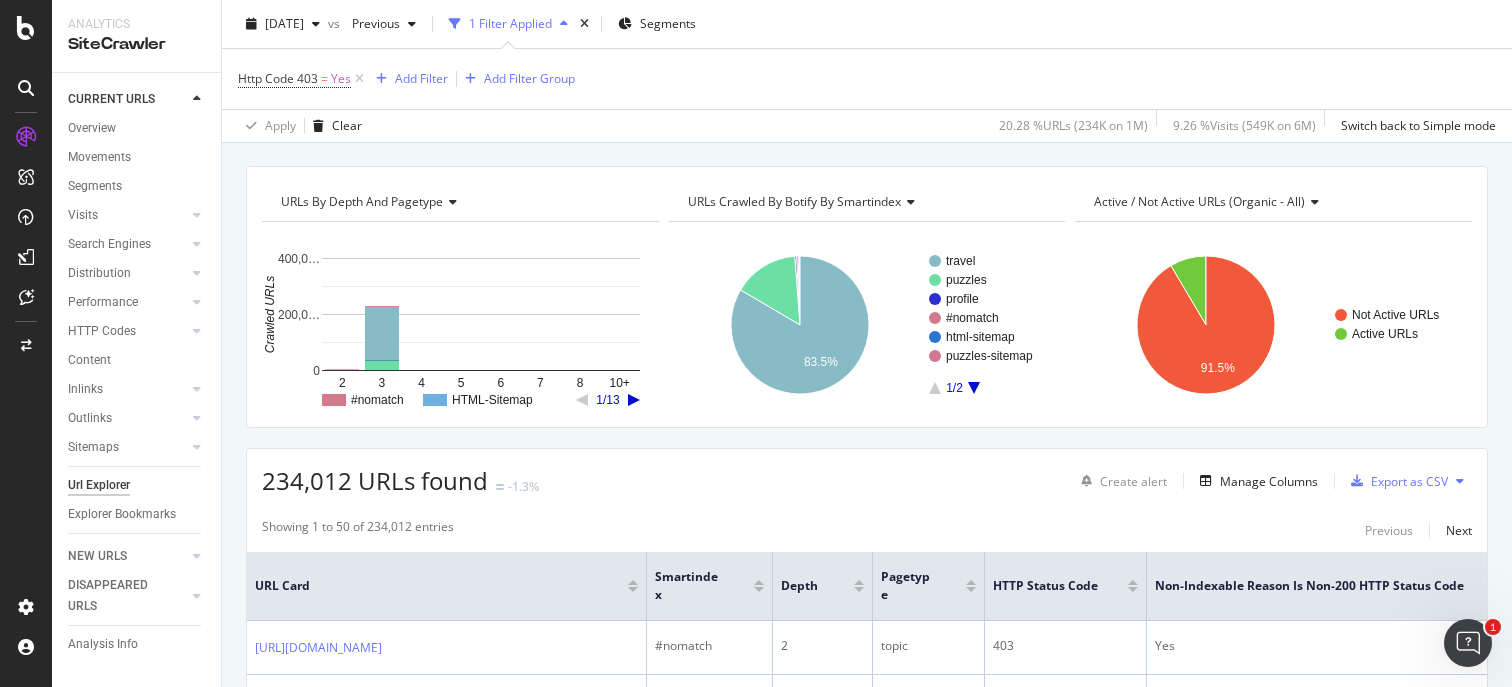 click 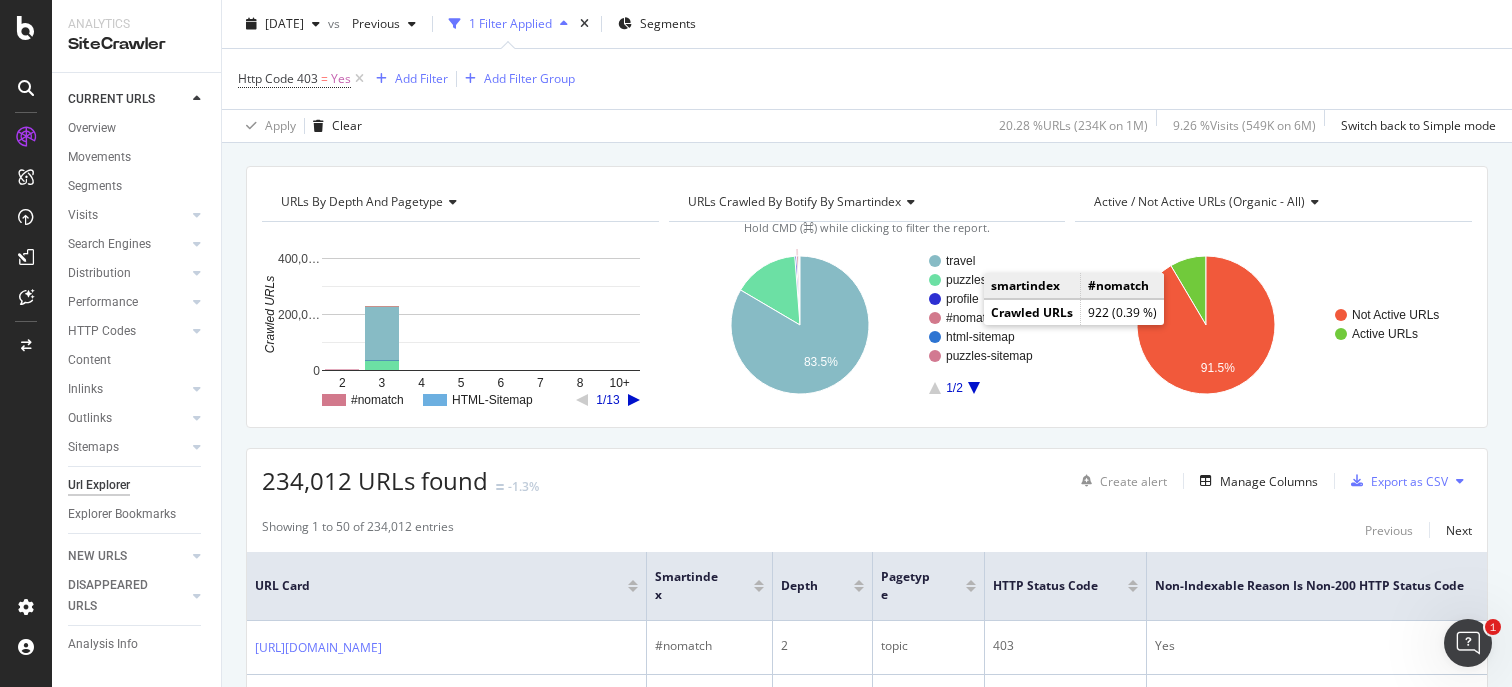 click on "#nomatch" 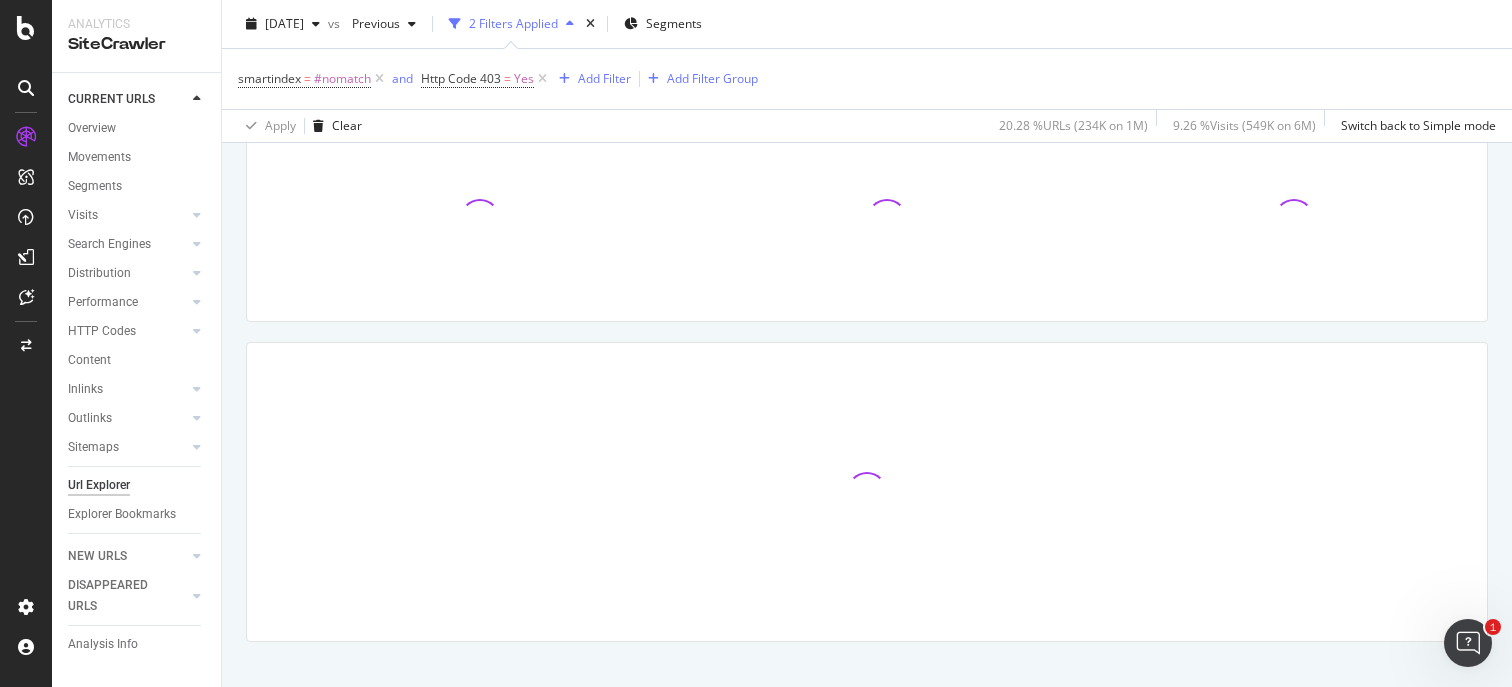 scroll, scrollTop: 183, scrollLeft: 0, axis: vertical 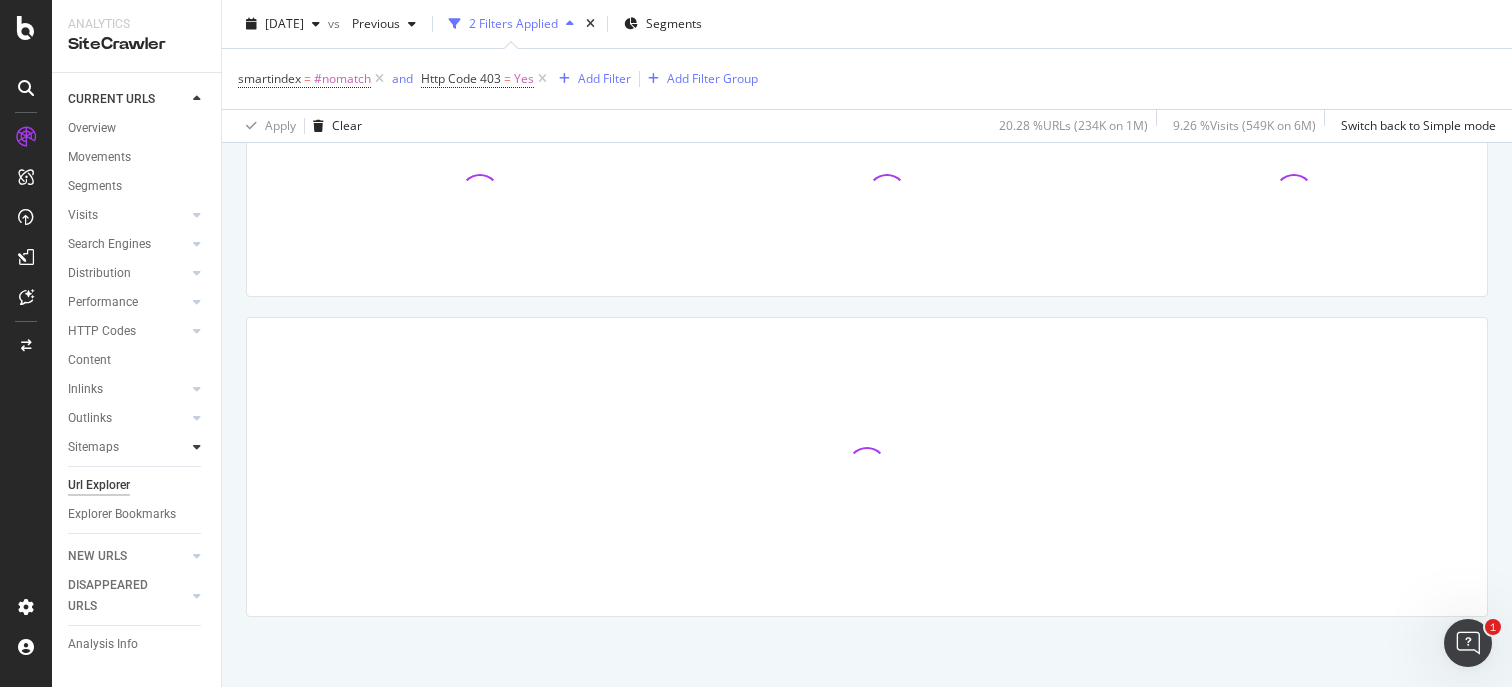 click at bounding box center (197, 447) 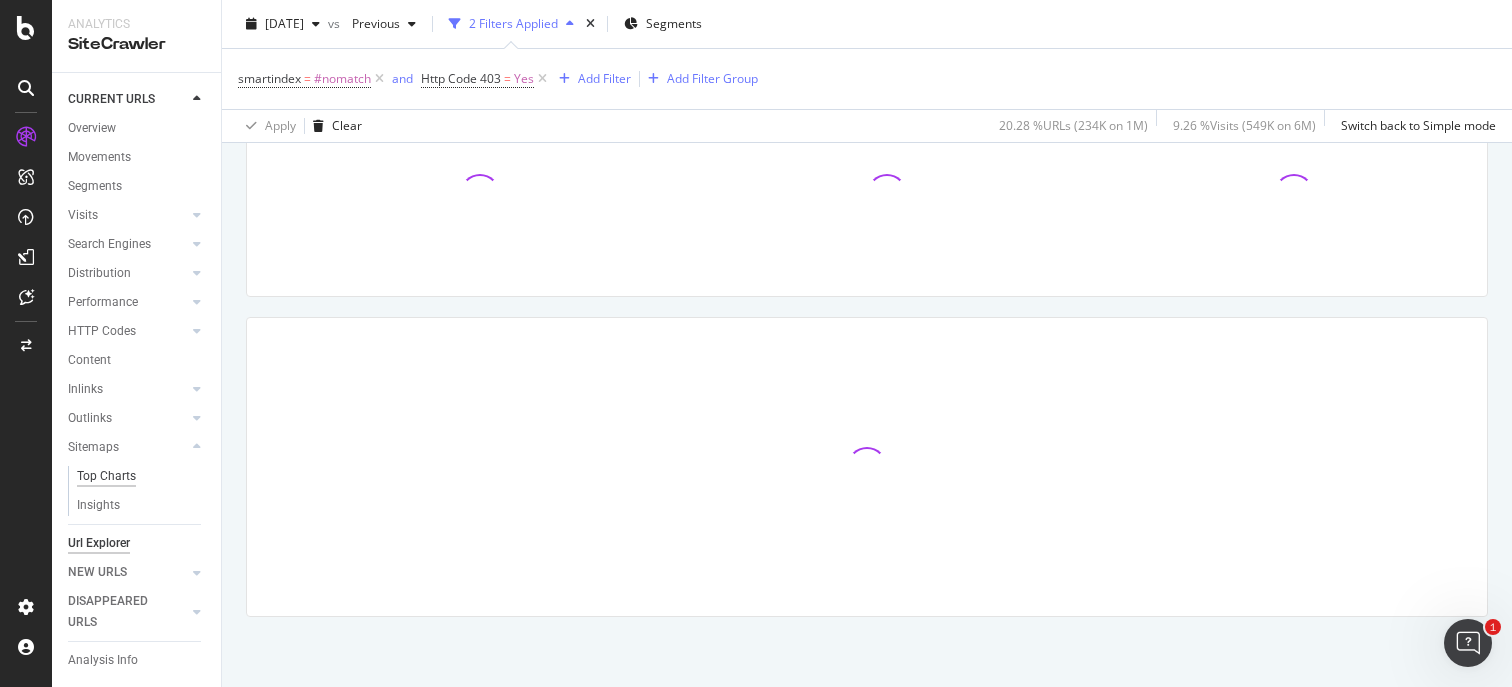 click on "Top Charts" at bounding box center [106, 476] 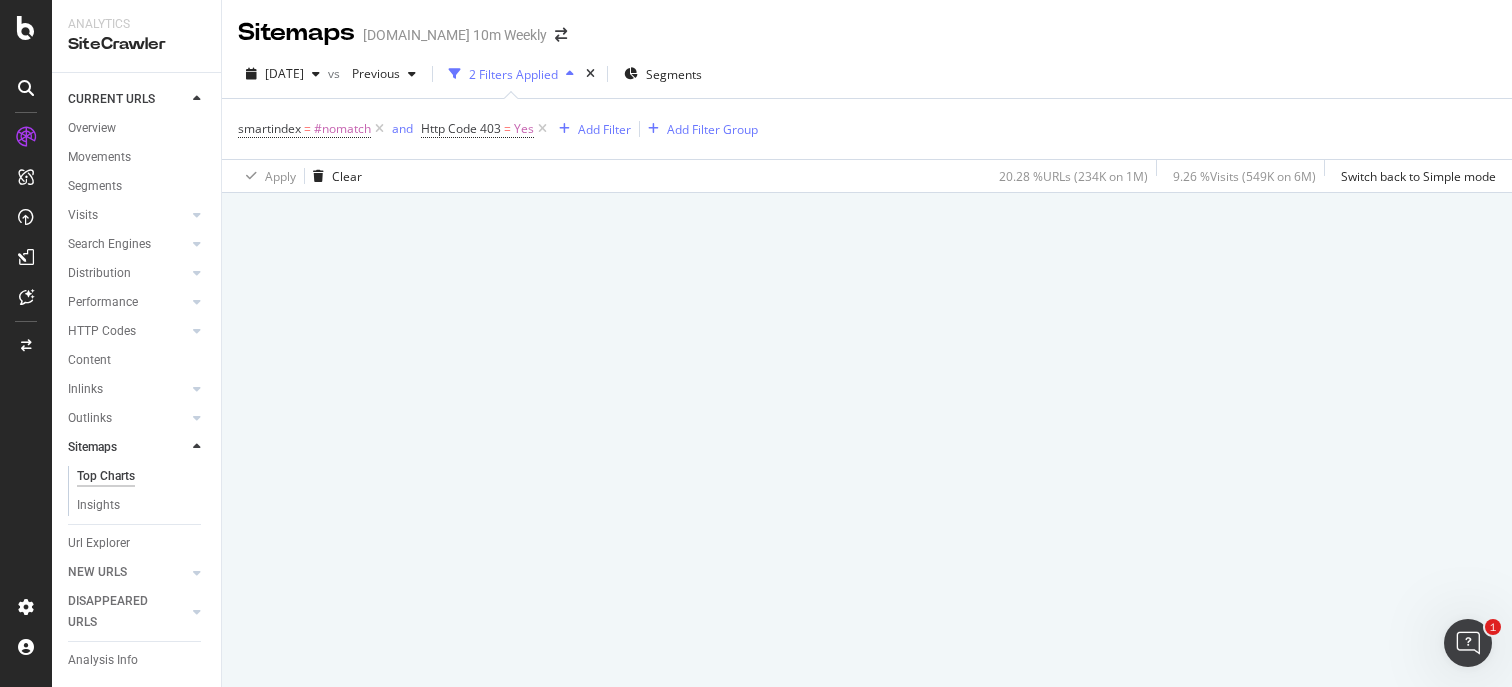 scroll, scrollTop: 0, scrollLeft: 0, axis: both 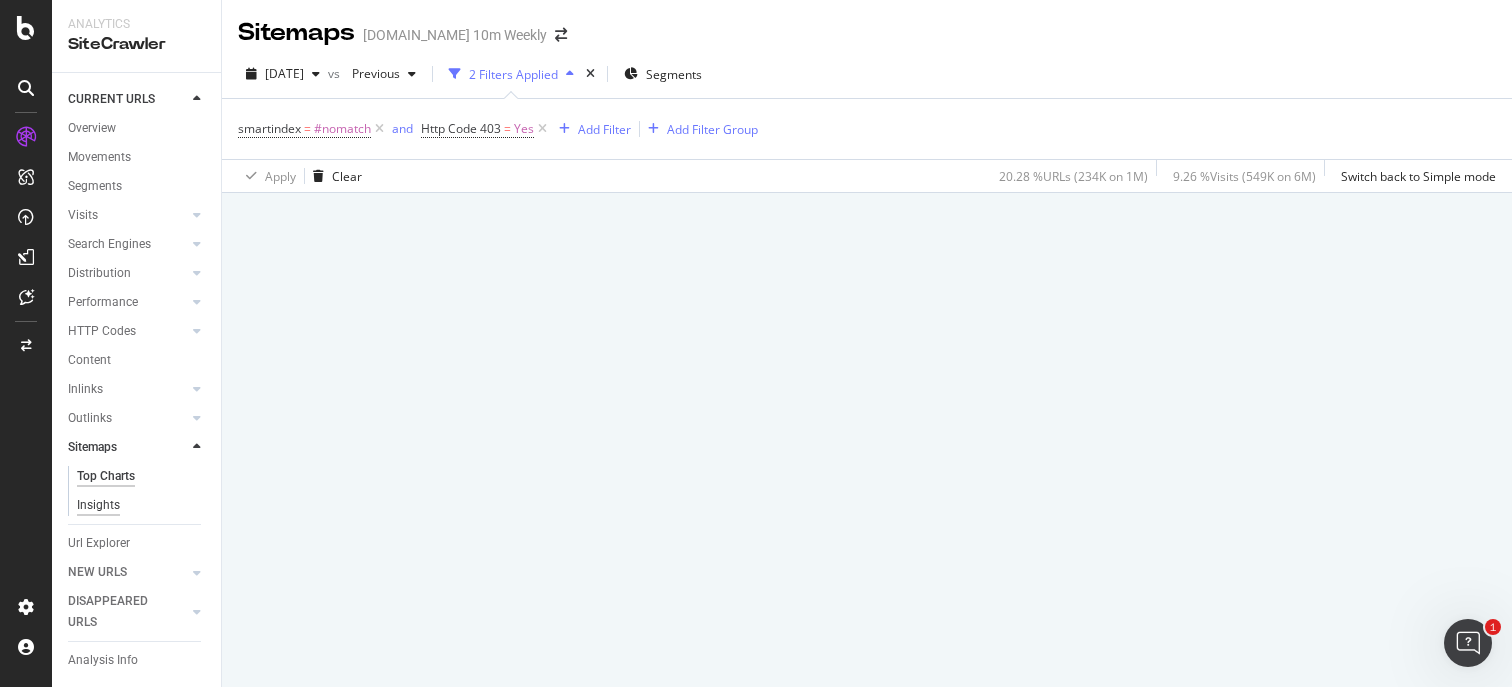 click on "Insights" at bounding box center [98, 505] 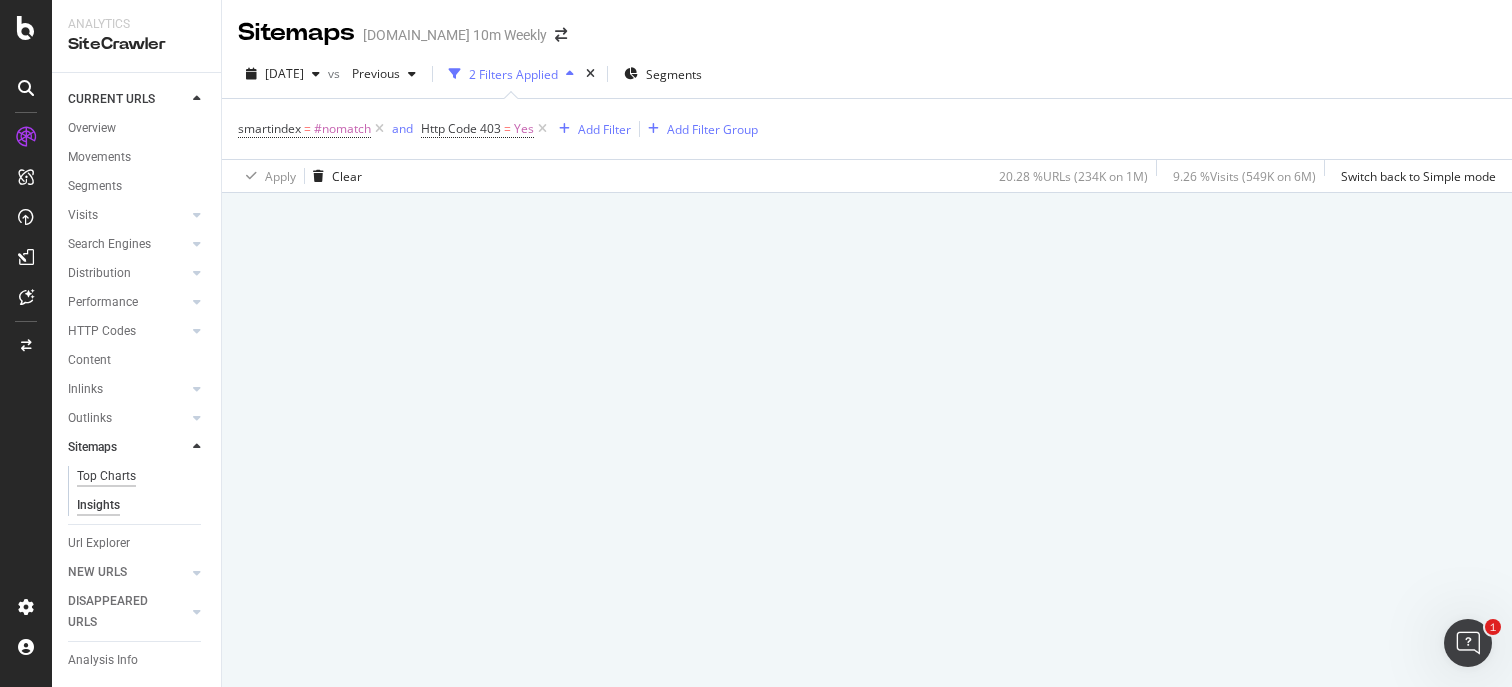 click on "Top Charts" at bounding box center [106, 476] 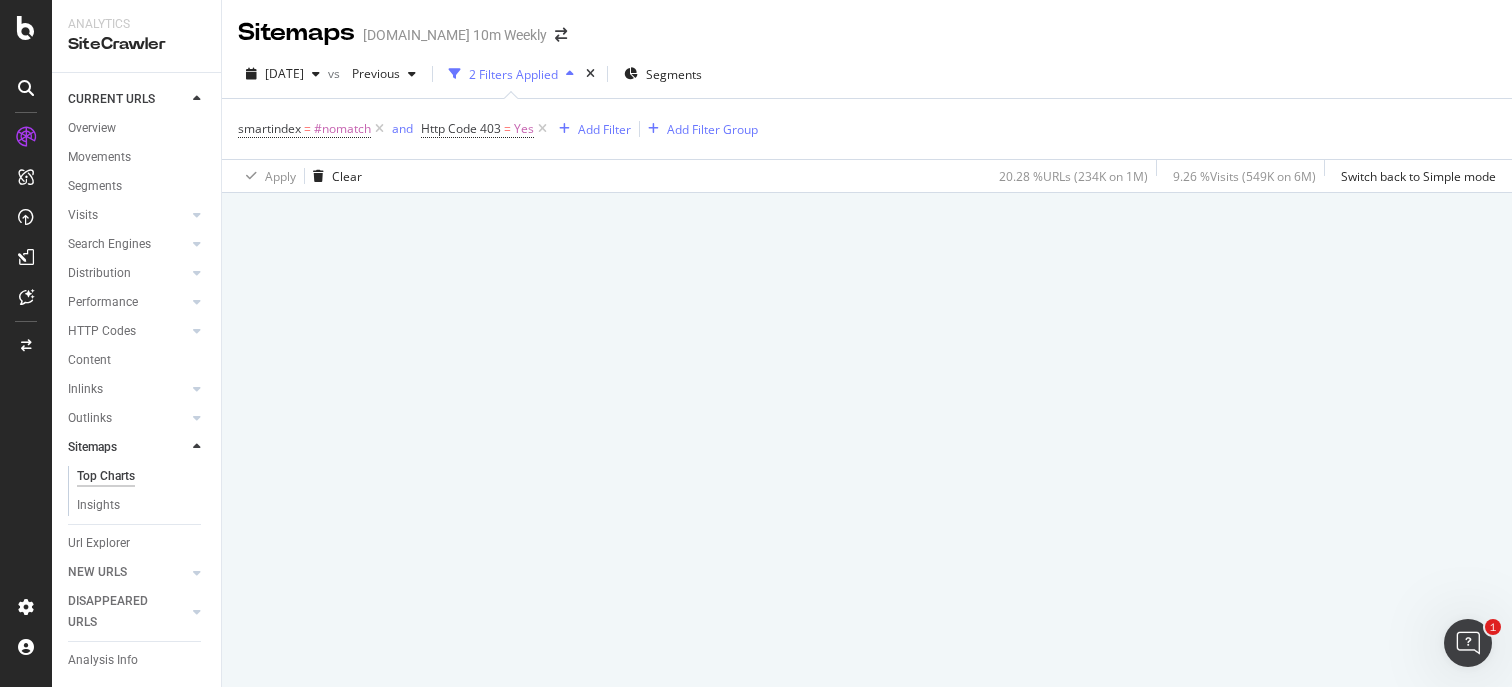 click on "Top Charts" at bounding box center [106, 476] 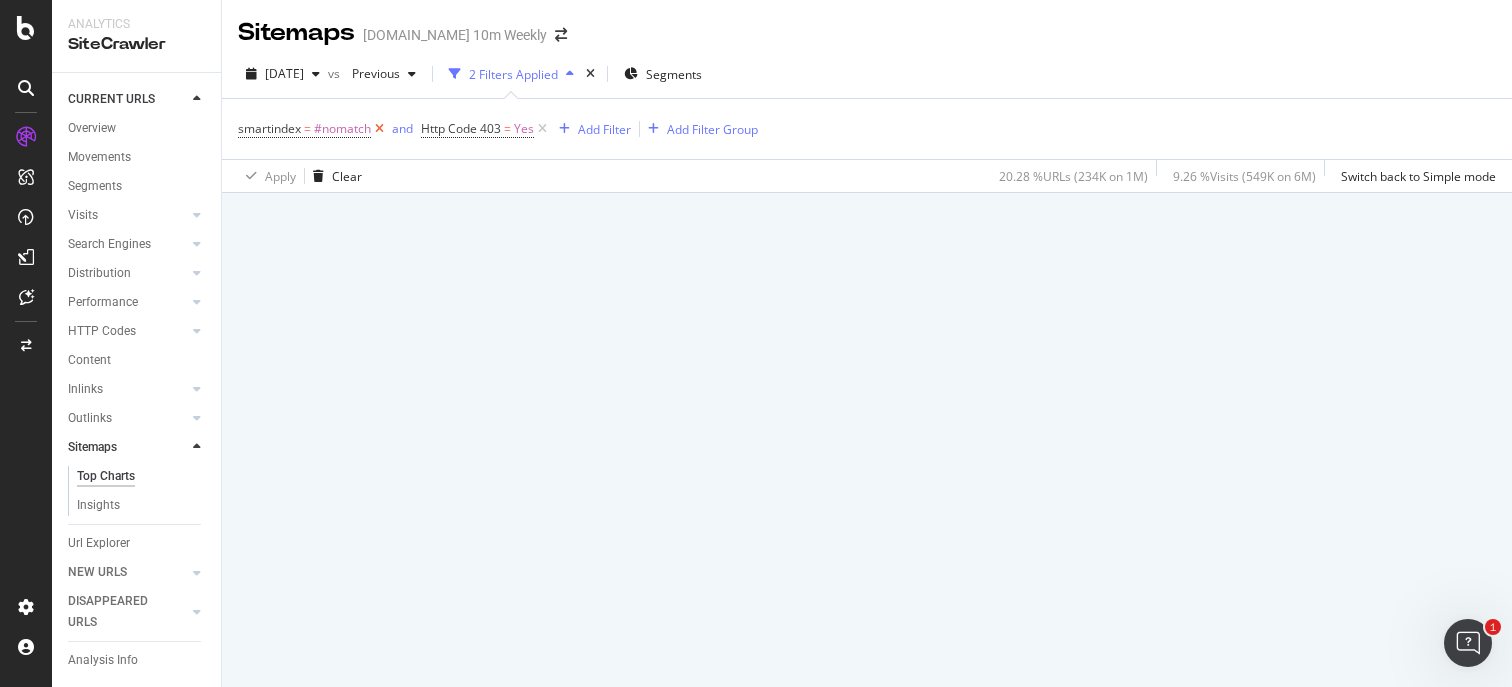 click at bounding box center (379, 129) 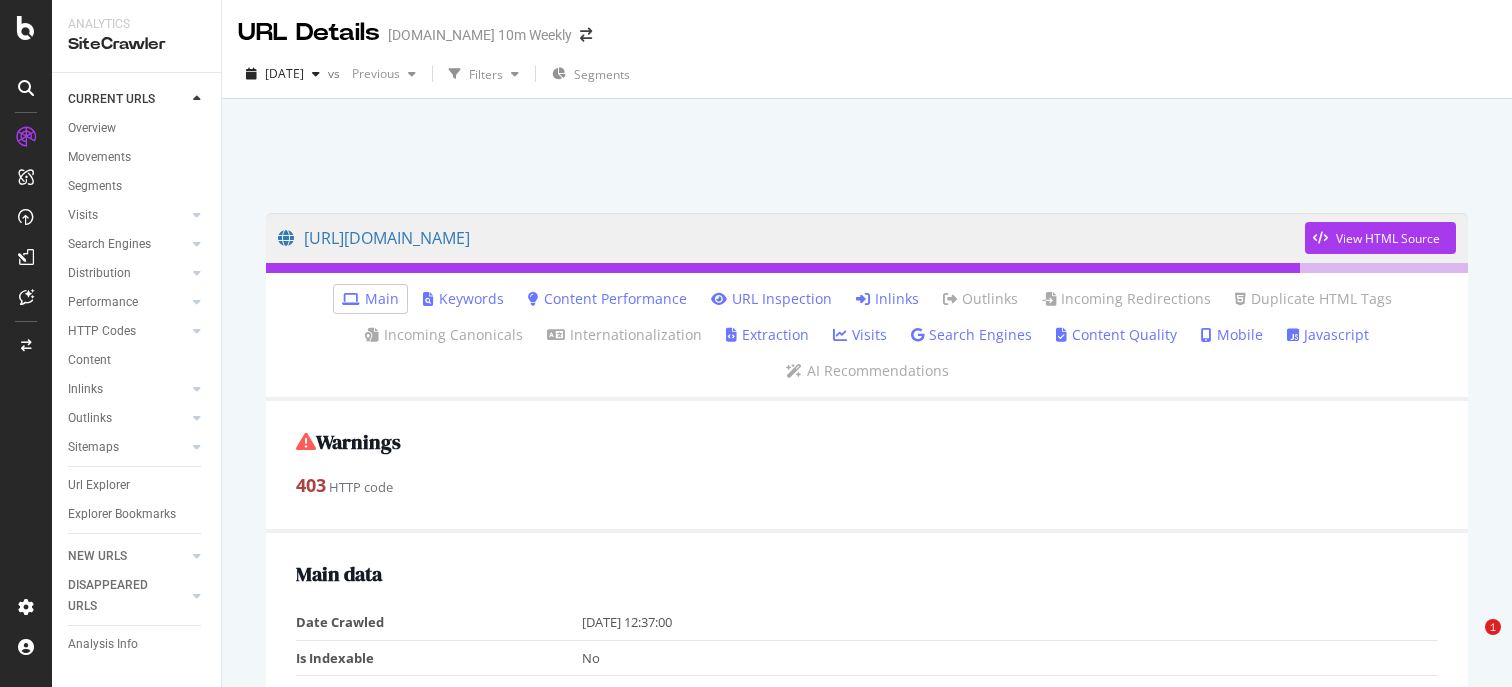 scroll, scrollTop: 0, scrollLeft: 0, axis: both 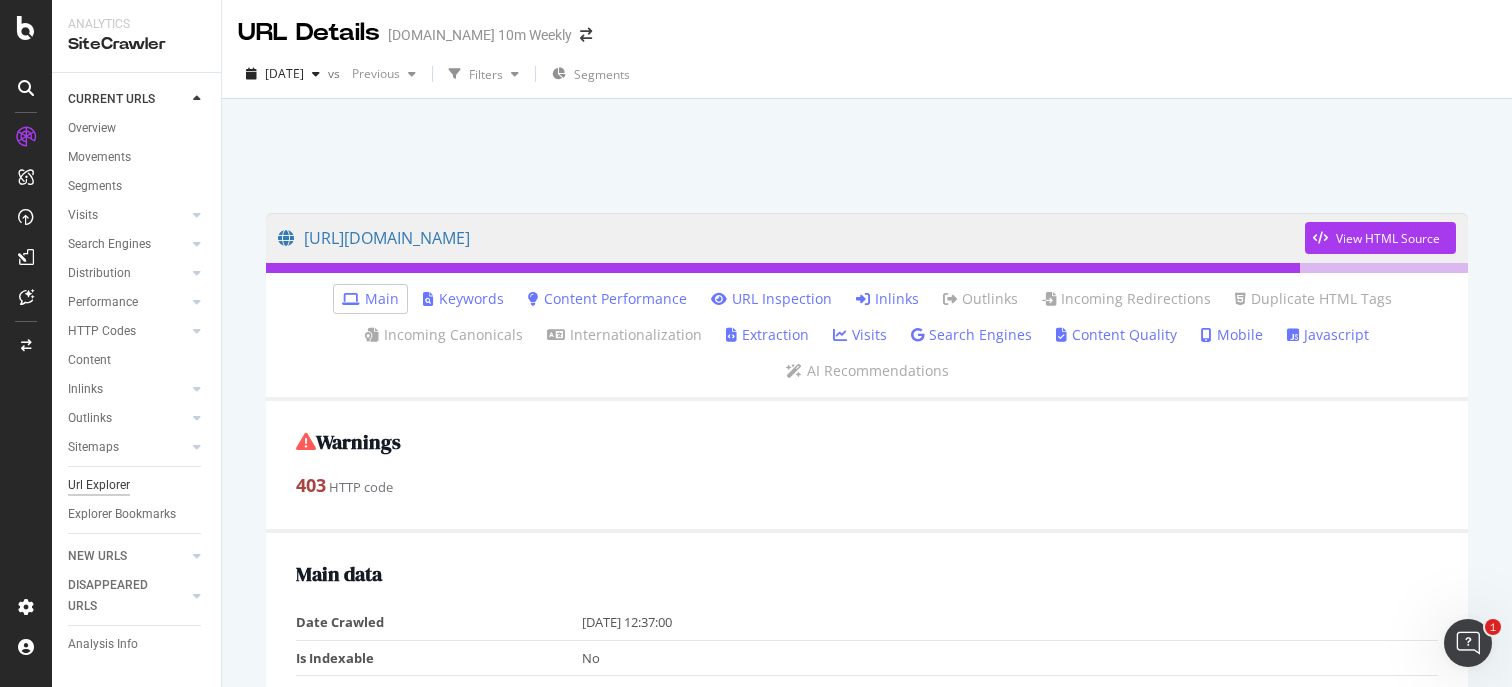 click on "Url Explorer" at bounding box center (99, 485) 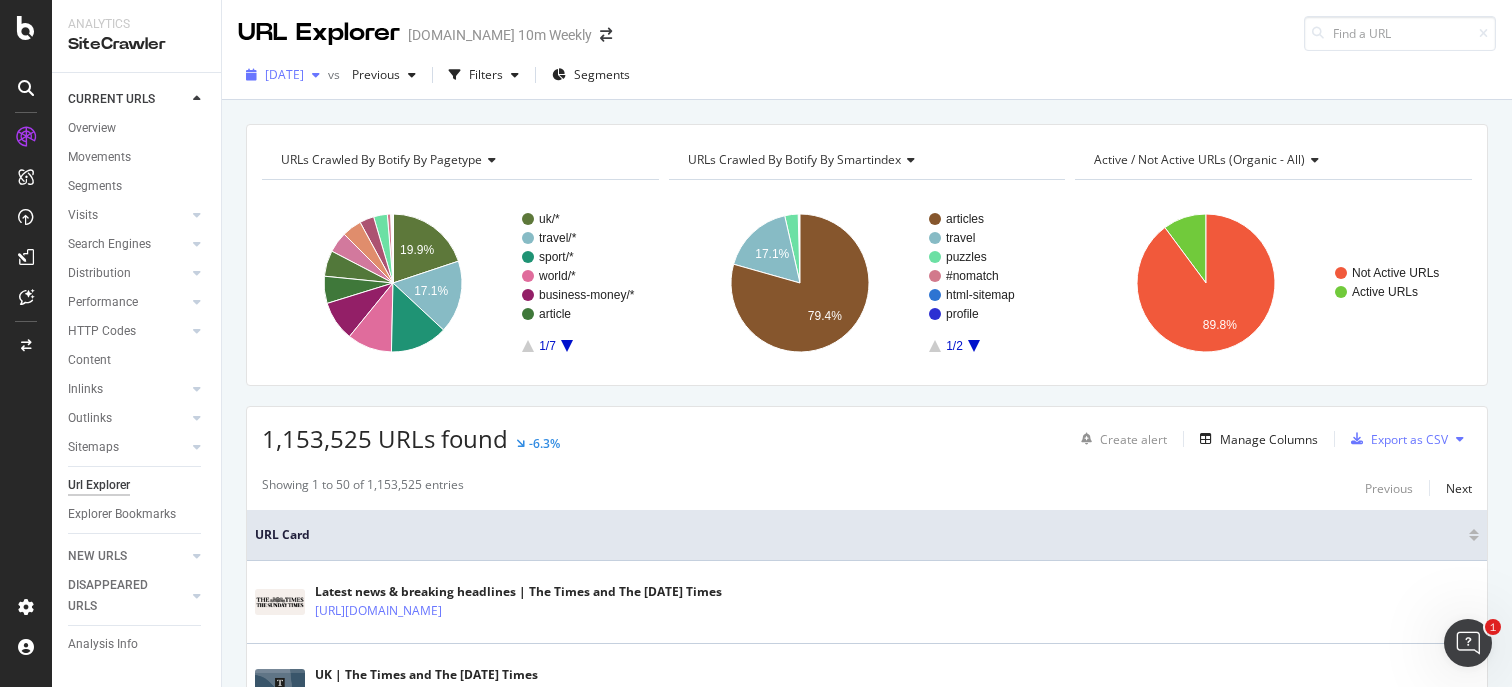 click at bounding box center [316, 75] 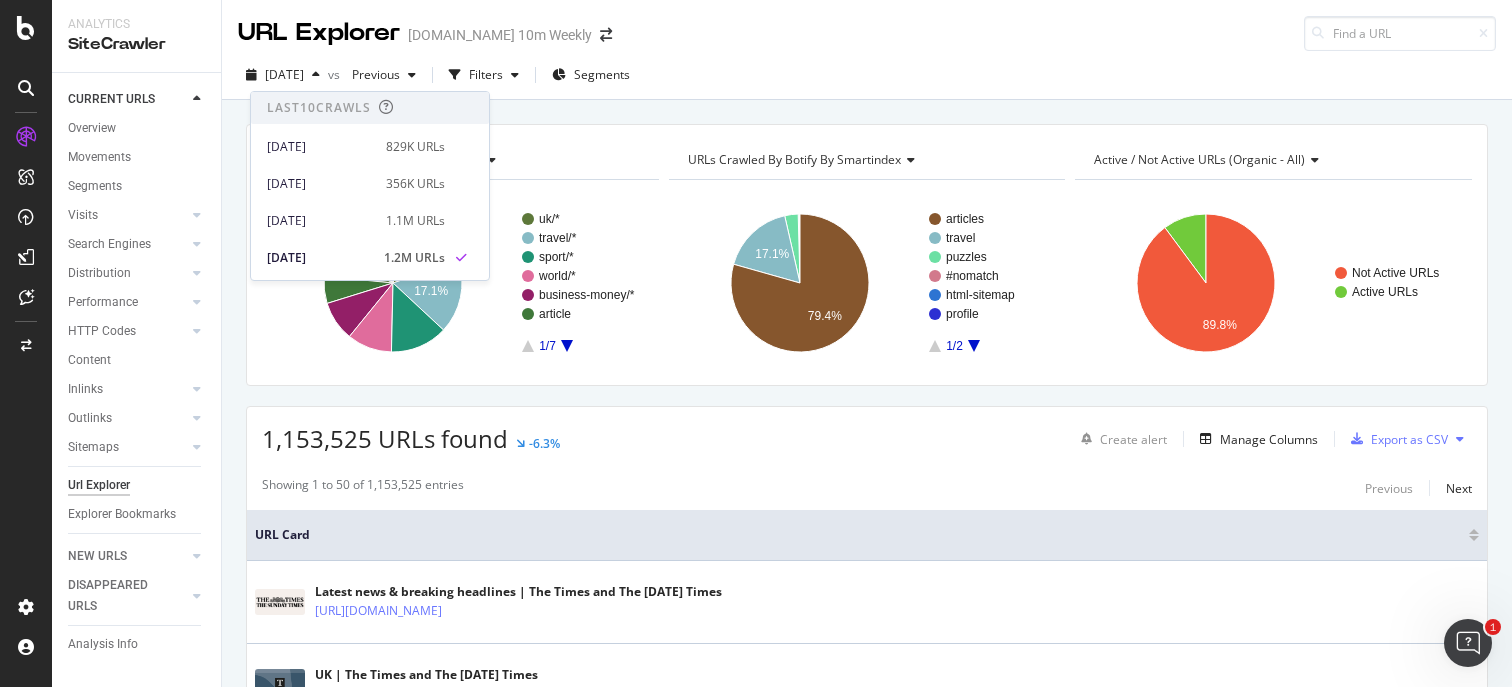 click on "[DATE] vs Previous Filters Segments" at bounding box center (867, 75) 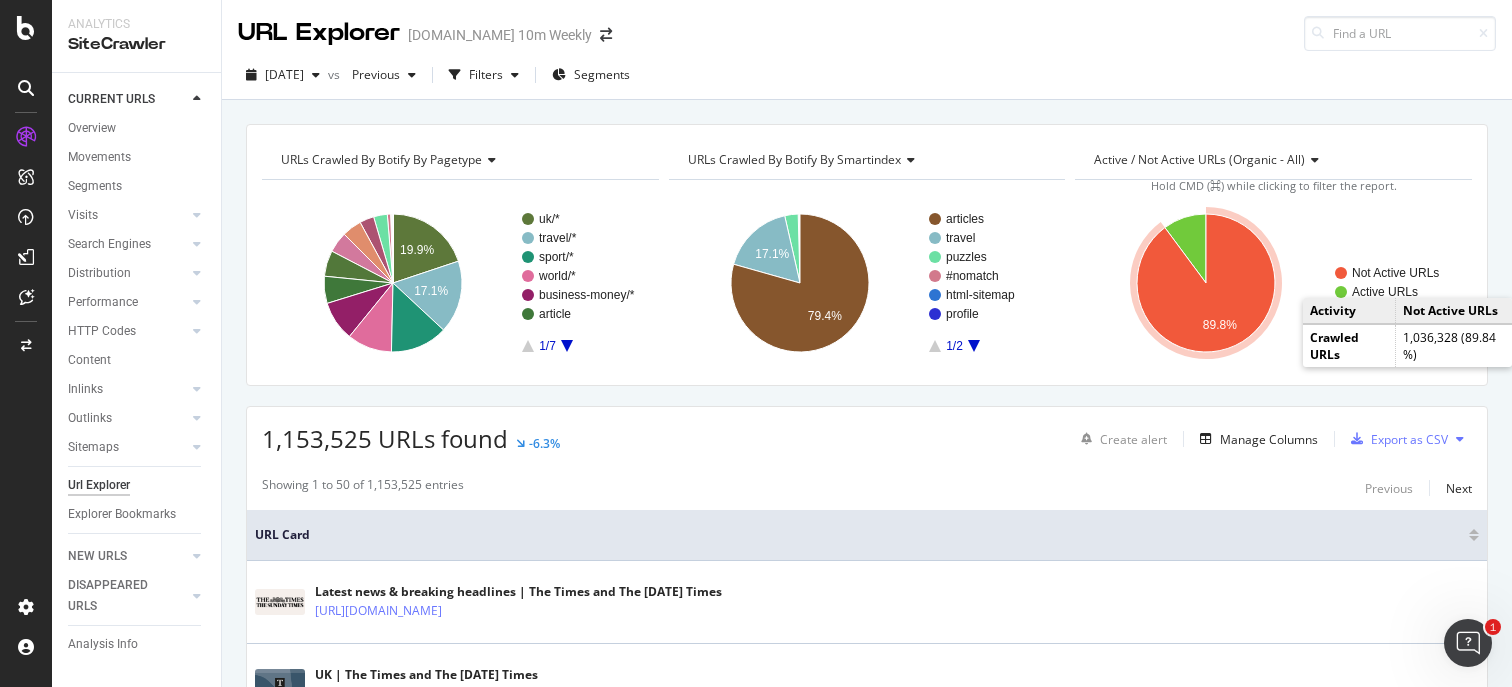 click on "Not Active URLs" 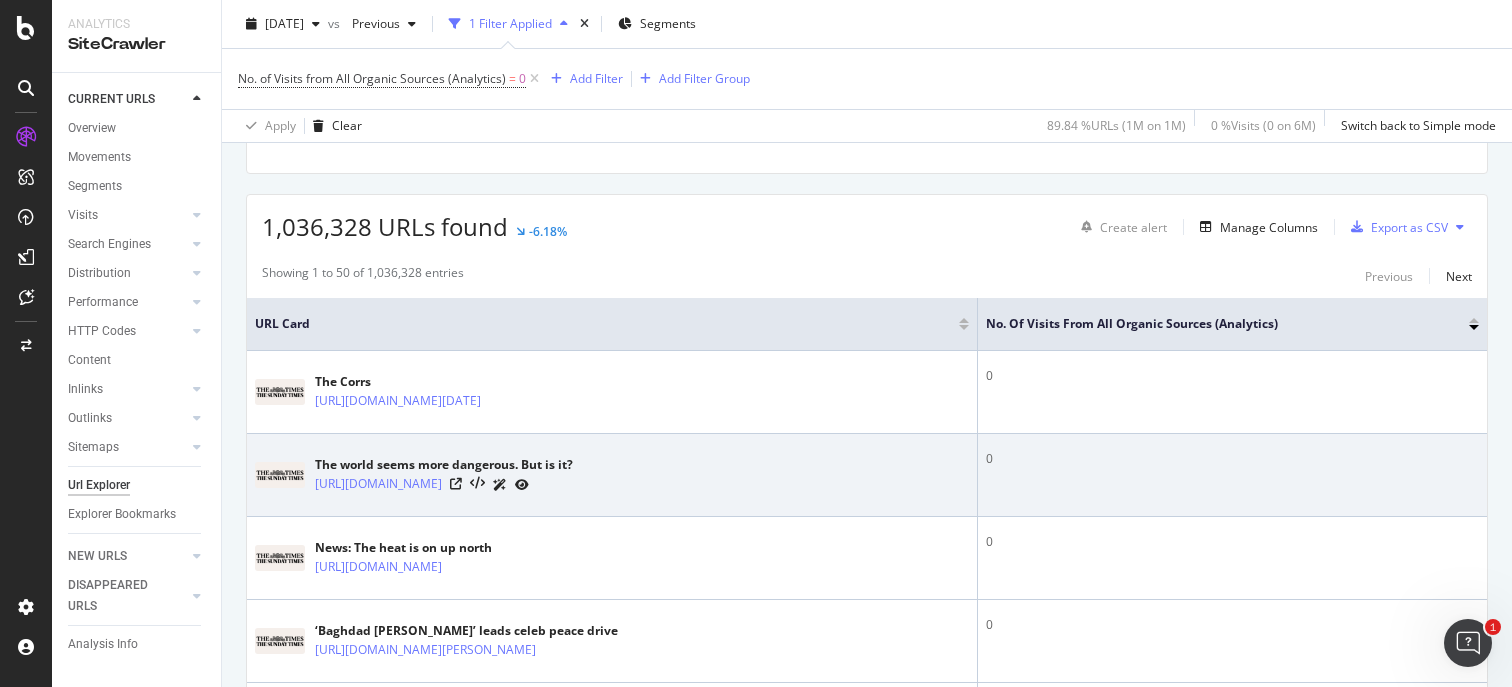 scroll, scrollTop: 317, scrollLeft: 0, axis: vertical 